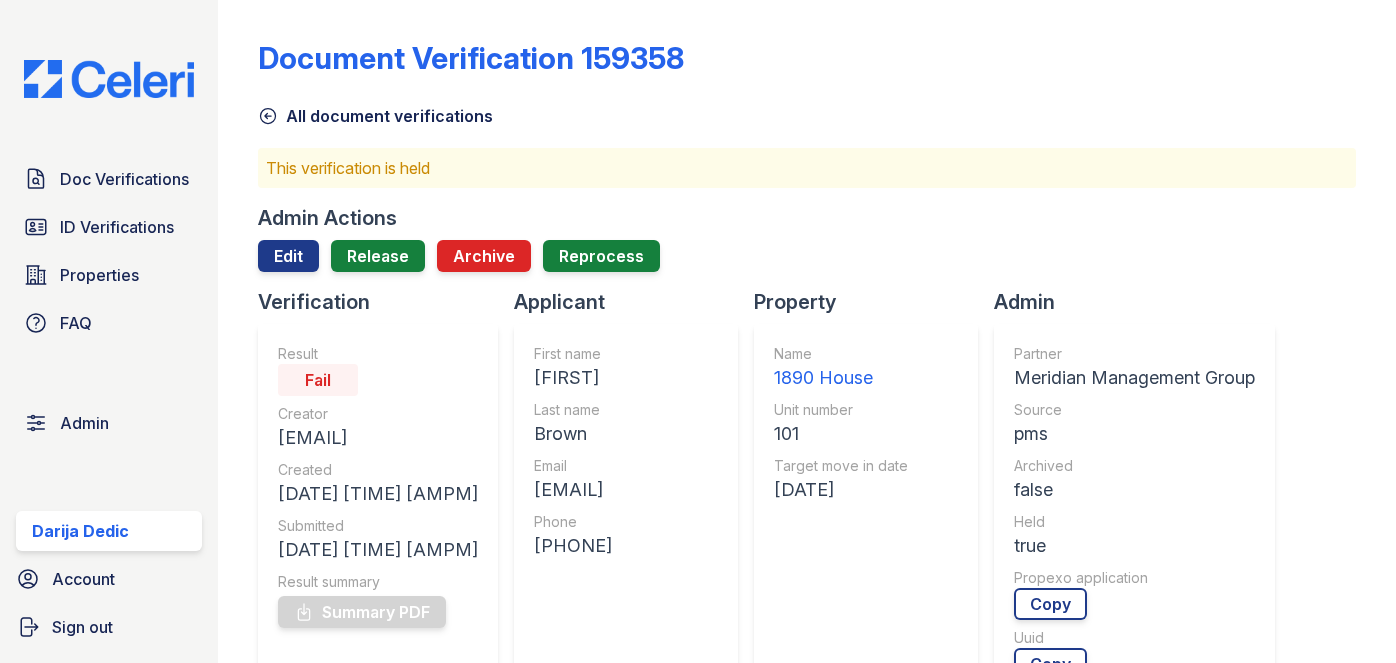 scroll, scrollTop: 0, scrollLeft: 0, axis: both 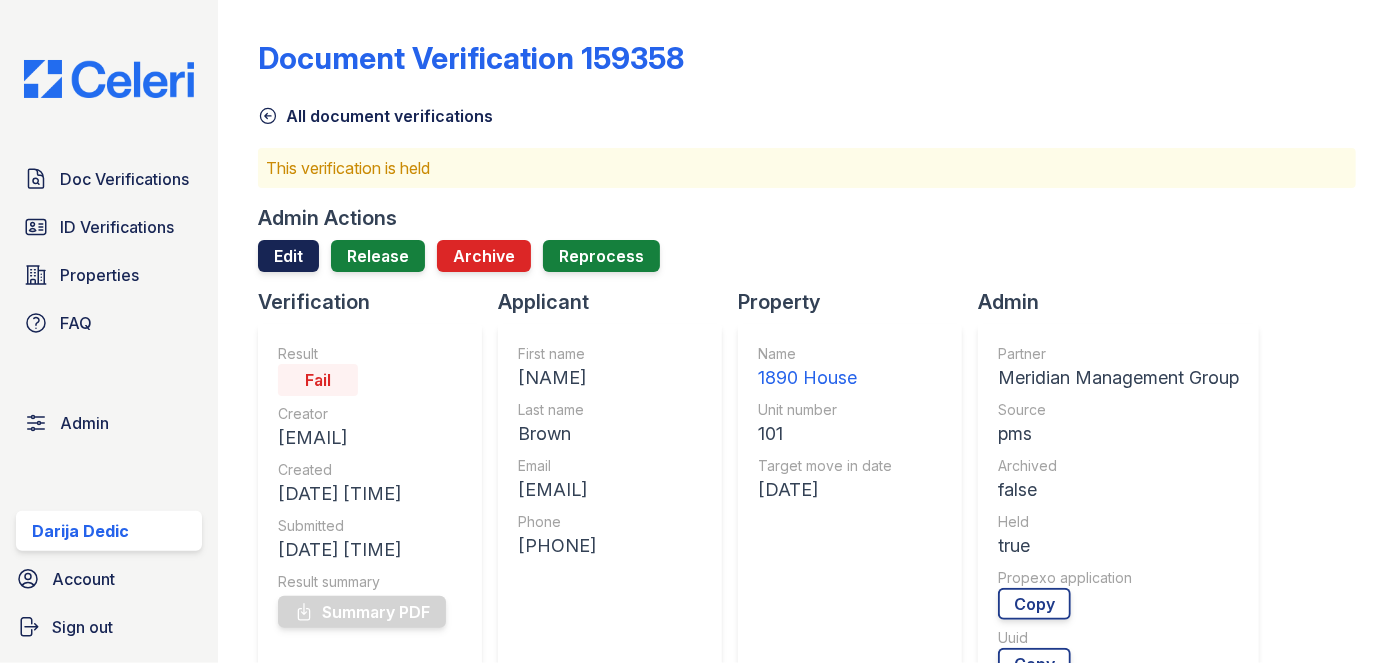 click on "Edit" at bounding box center (288, 256) 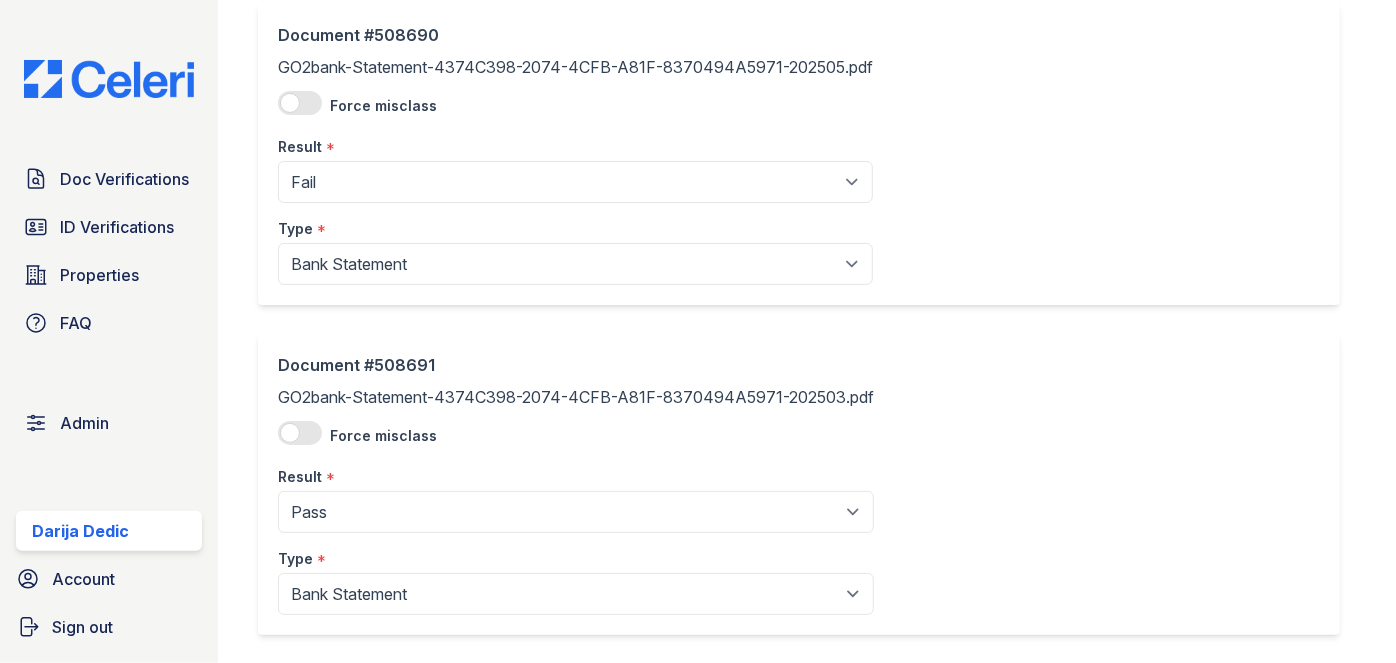 scroll, scrollTop: 818, scrollLeft: 0, axis: vertical 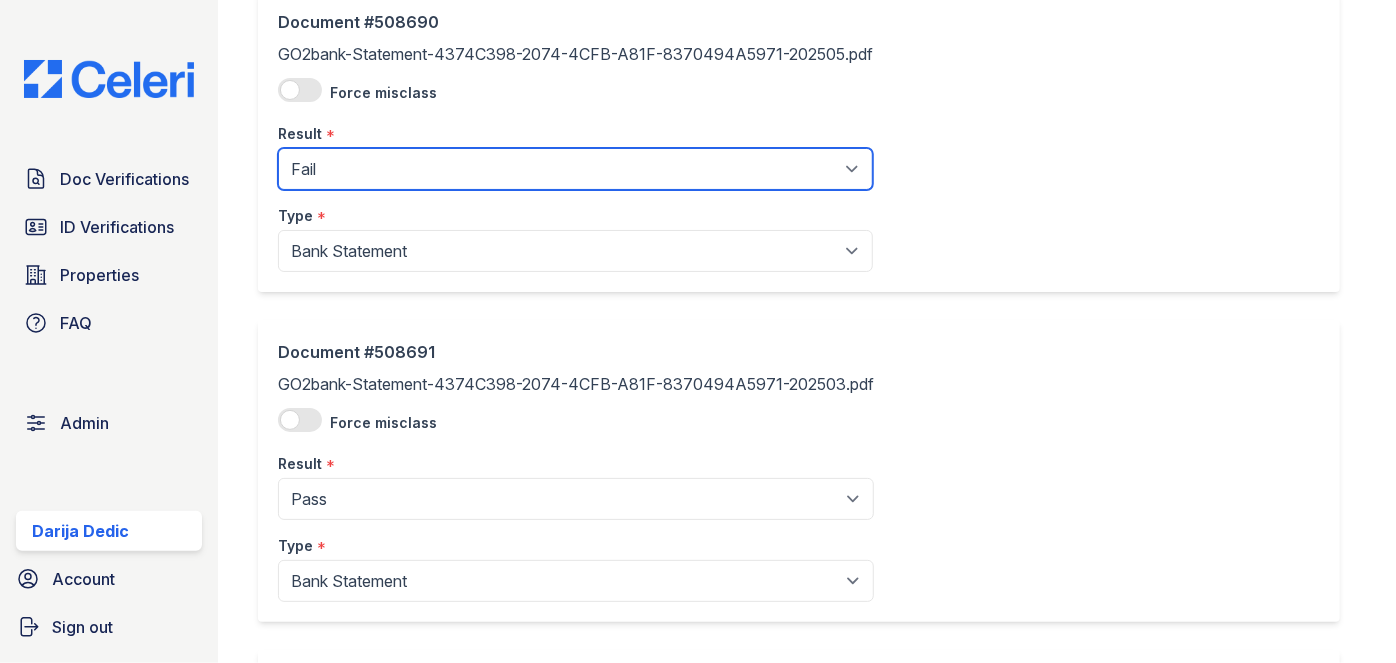click on "Pending
Sent
Started
Processing
Pass
Fail
Caution
Error
N/A" at bounding box center (575, 169) 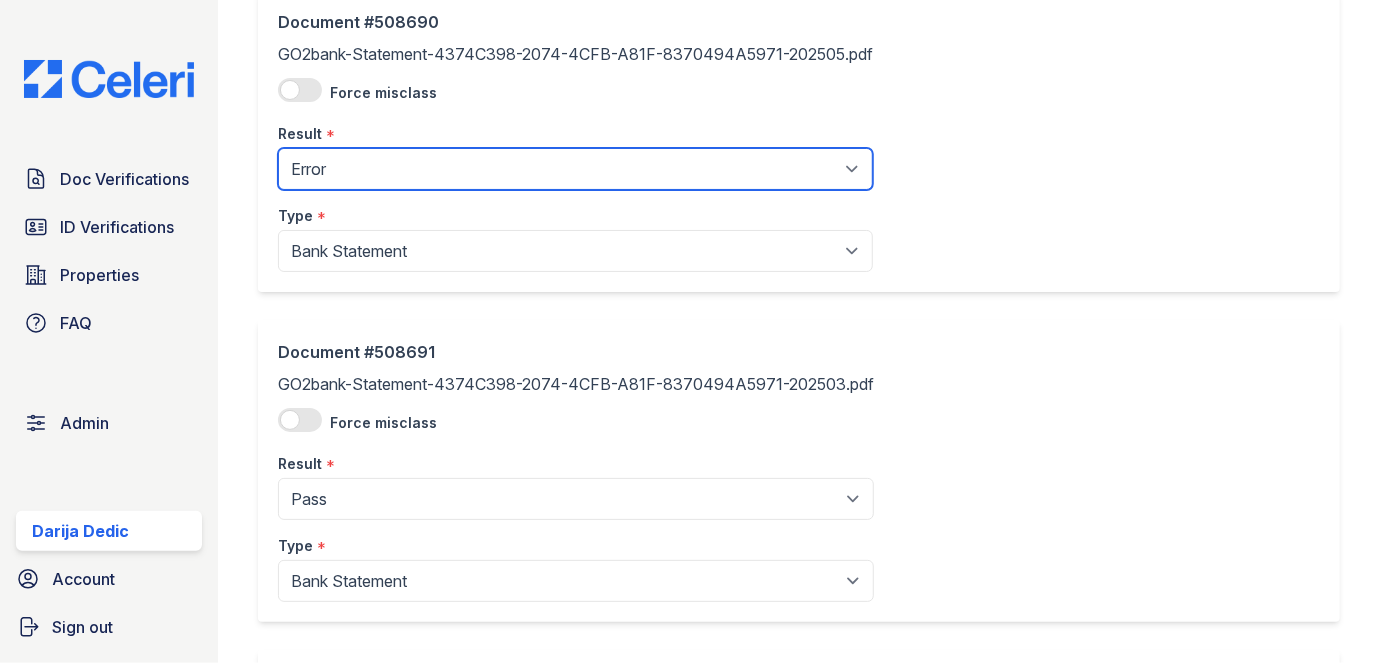 click on "Pending
Sent
Started
Processing
Pass
Fail
Caution
Error
N/A" at bounding box center [575, 169] 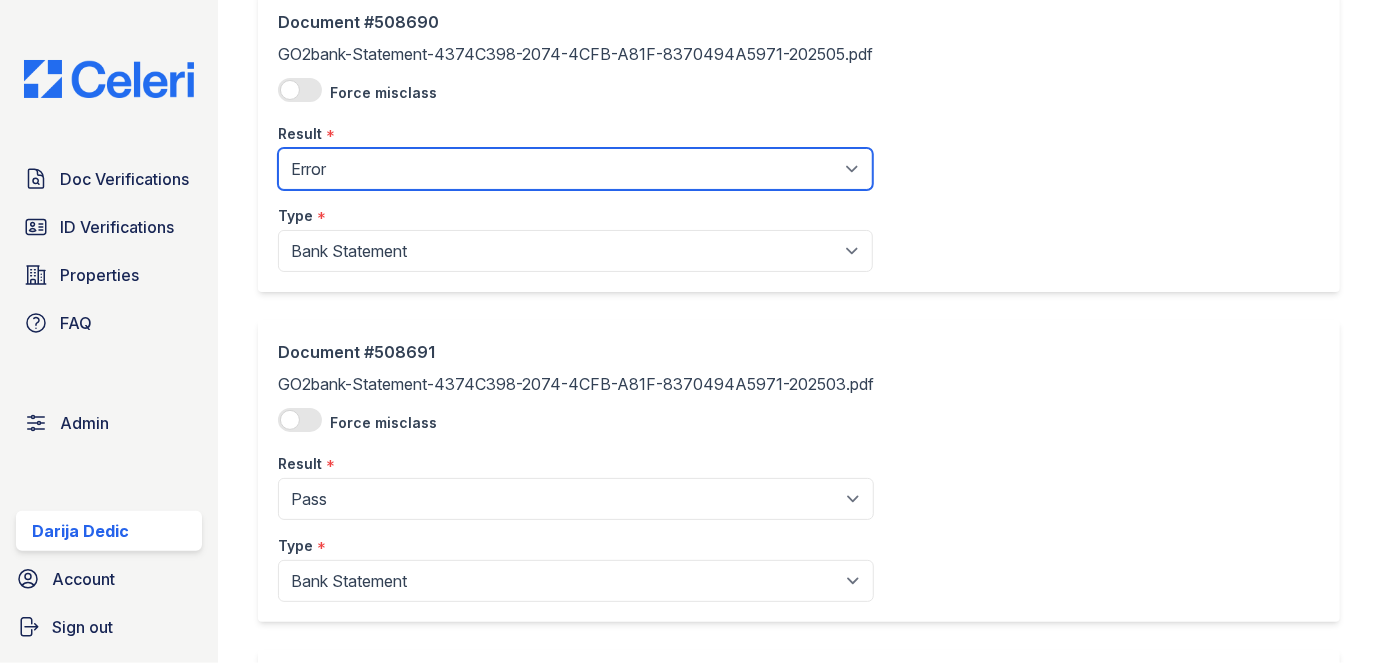 select on "caution" 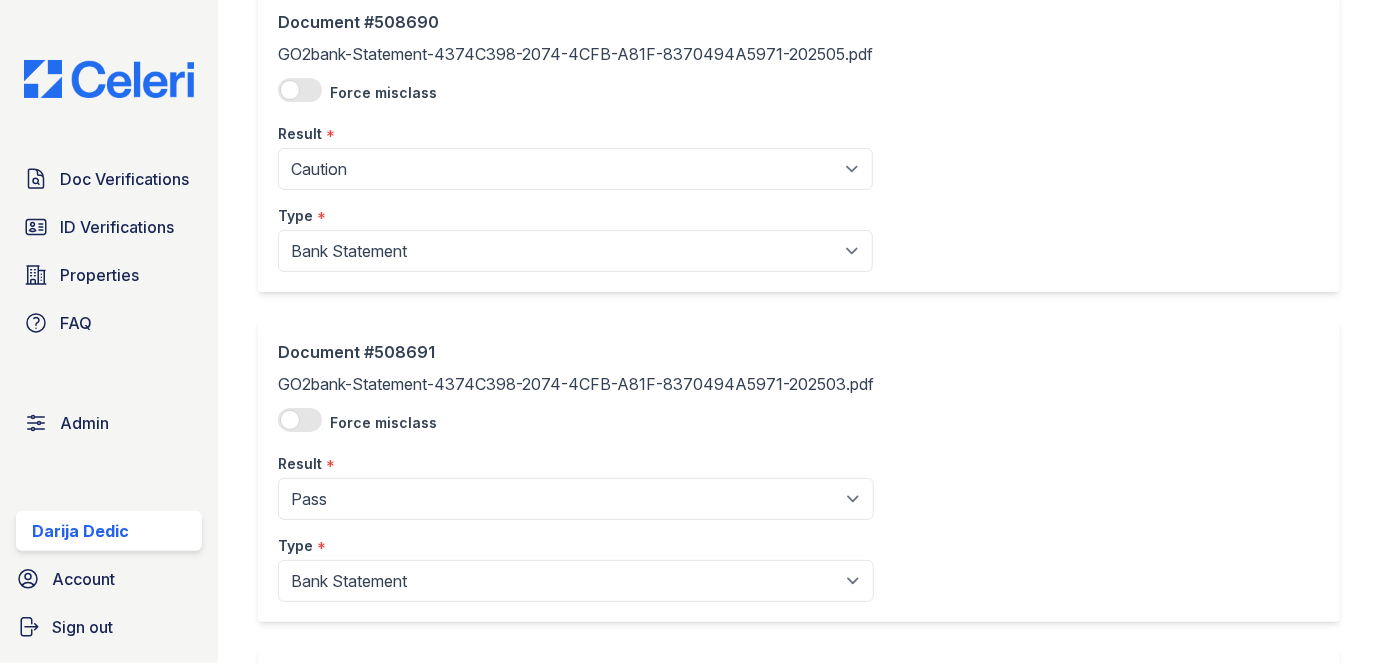 click on "Document #508691
GO2bank-Statement-4374C398-2074-4CFB-A81F-8370494A5971-202503.pdf
Force misclass
Result
*
Pending
Sent
Started
Processing
Pass
Fail
Caution
Error
N/A
Type
*
Paystub
Bank Statement
Offer Letter
Tax Documents
Benefit Award Letter
Investment Account Statement
Other" at bounding box center [418, -519] 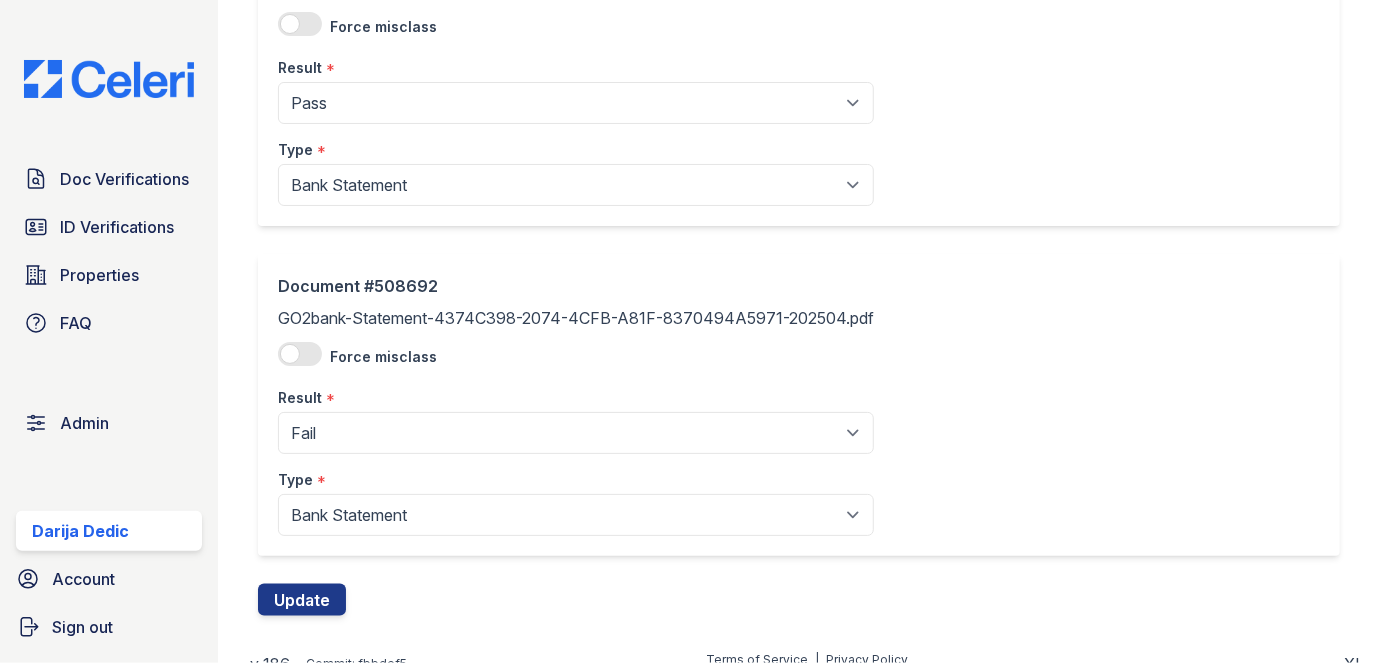 scroll, scrollTop: 1232, scrollLeft: 0, axis: vertical 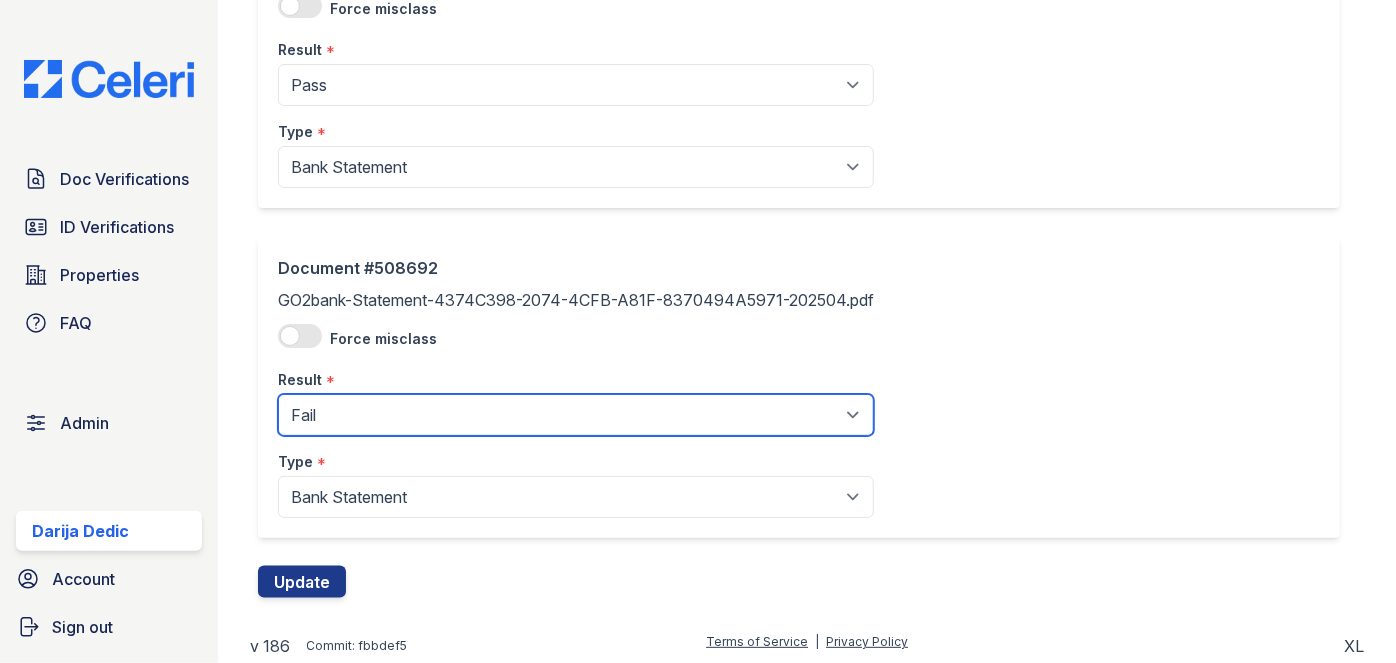 click on "Pending
Sent
Started
Processing
Pass
Fail
Caution
Error
N/A" at bounding box center [576, 415] 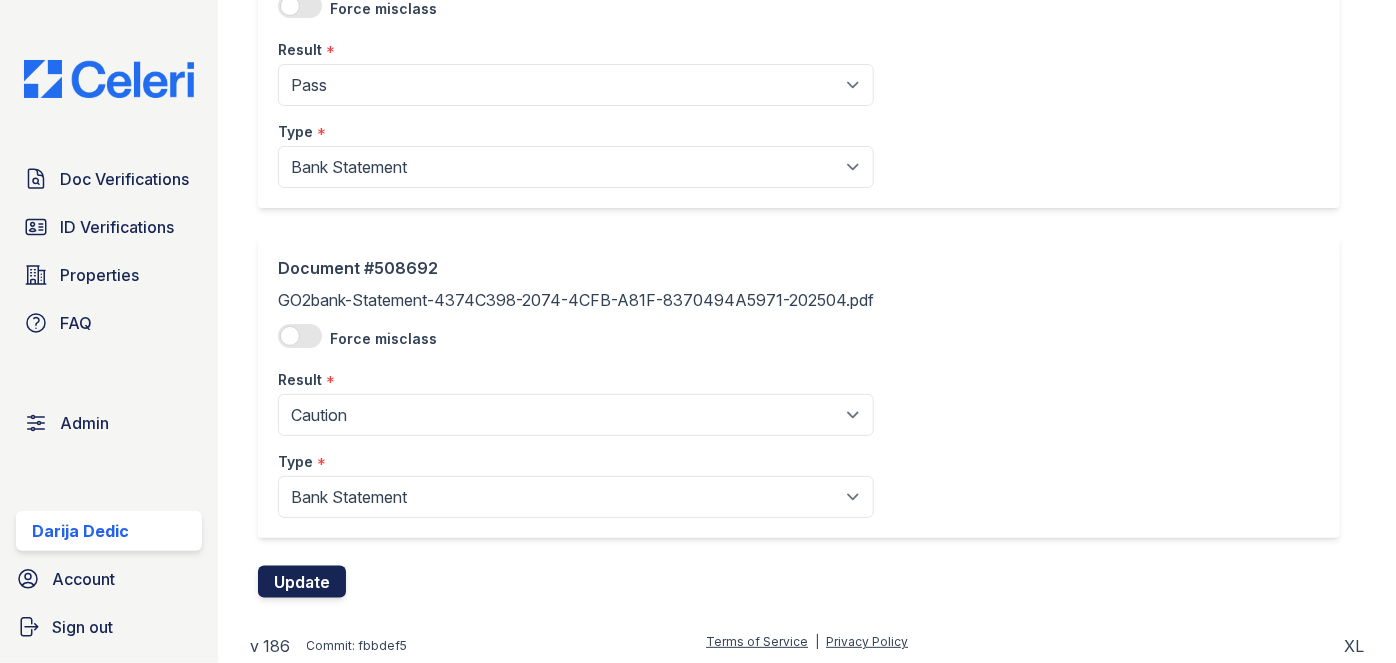 click on "Update" at bounding box center [302, 582] 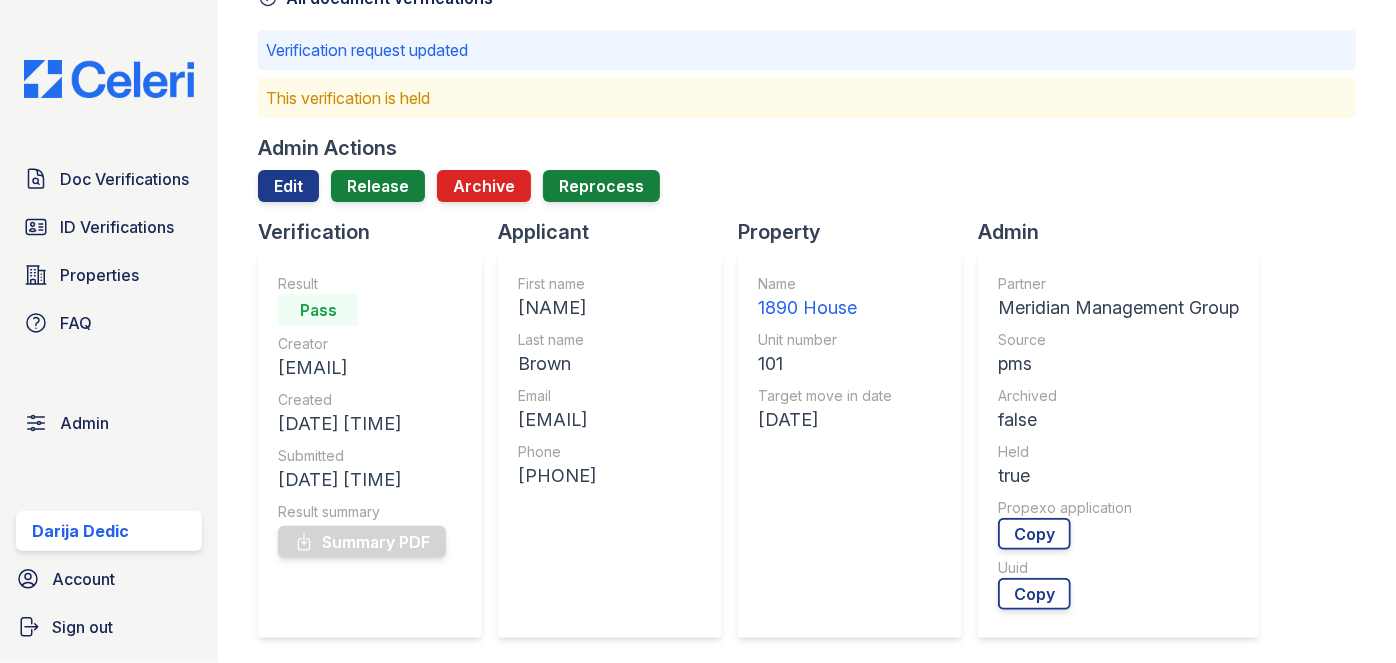 scroll, scrollTop: 0, scrollLeft: 0, axis: both 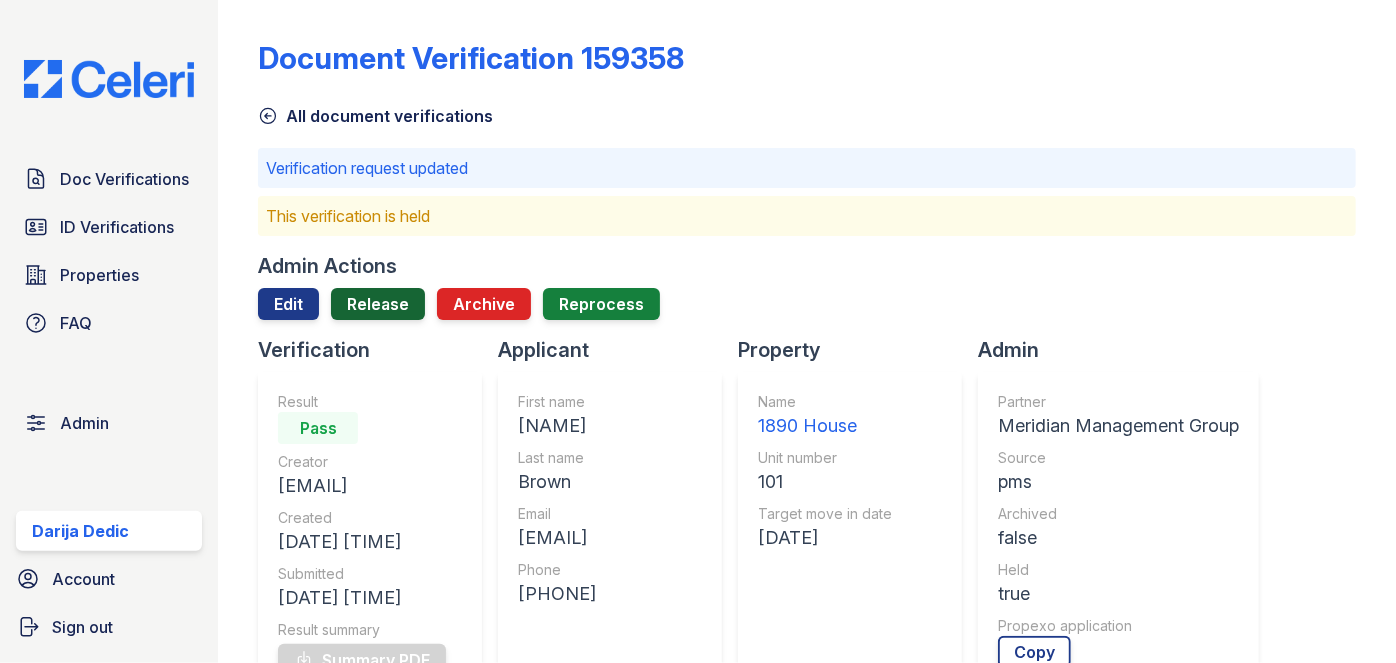 click on "Release" at bounding box center (378, 304) 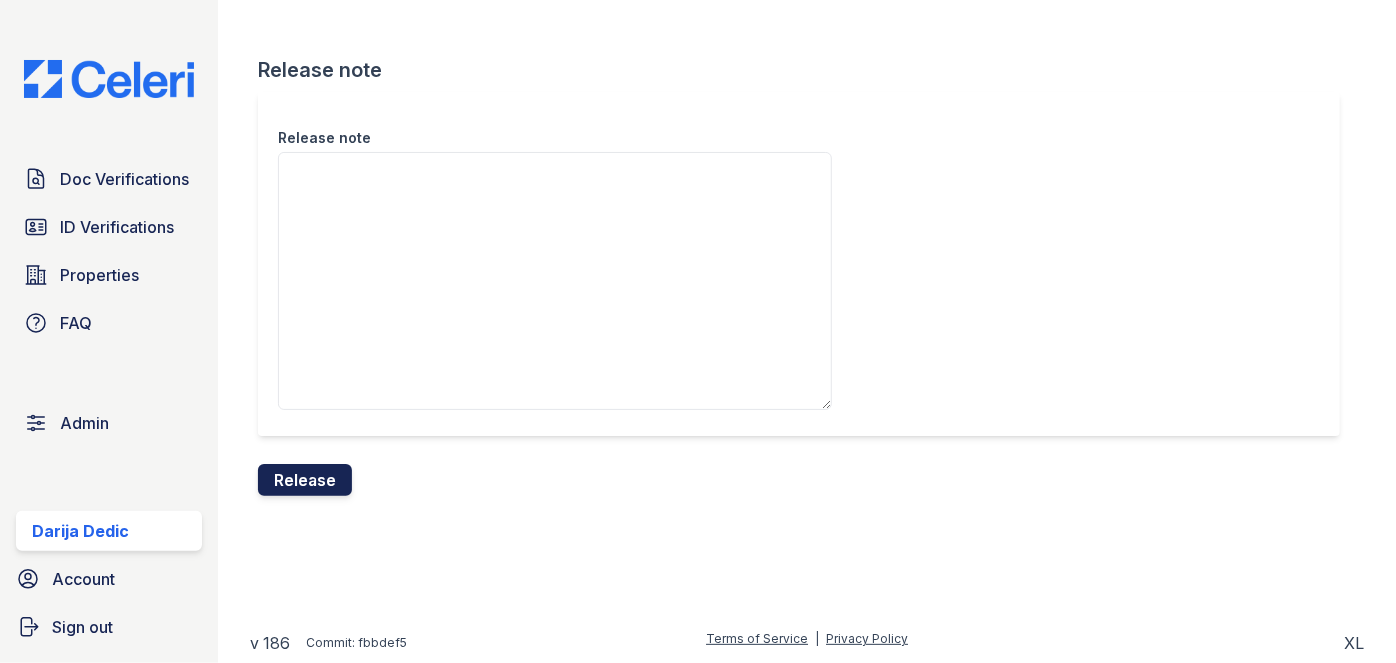 click on "Release" at bounding box center (305, 480) 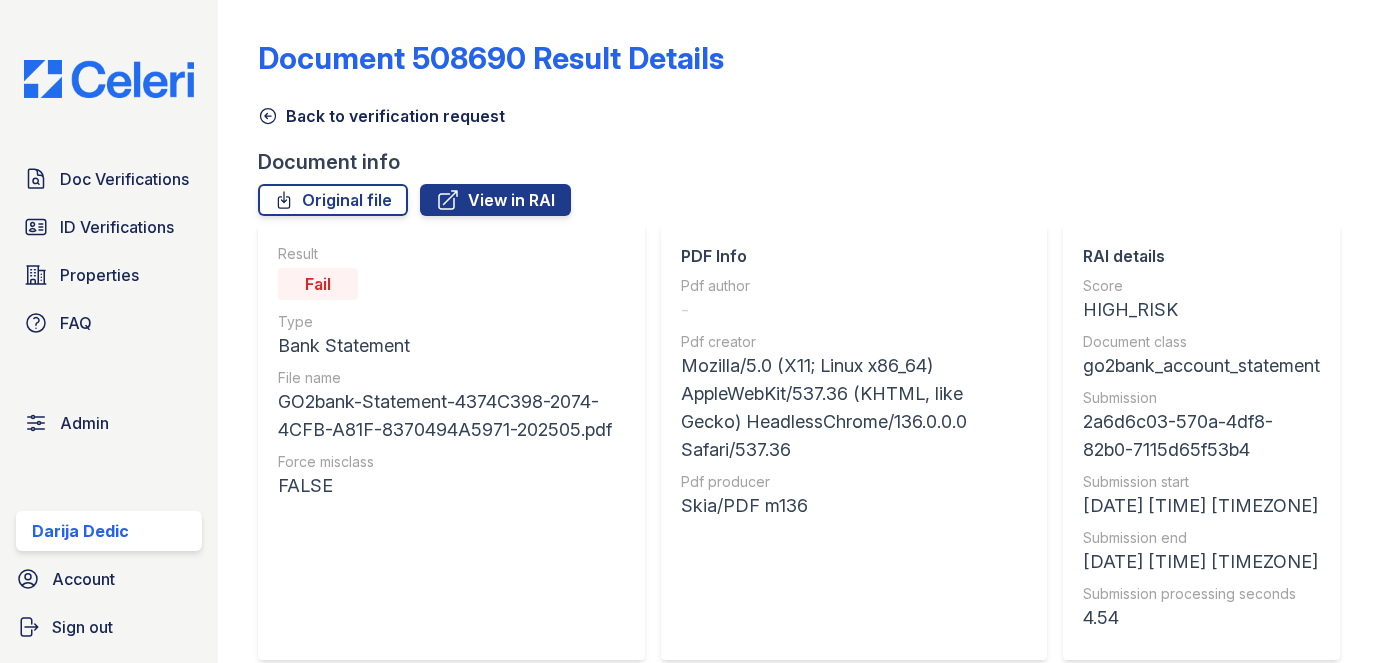 scroll, scrollTop: 0, scrollLeft: 0, axis: both 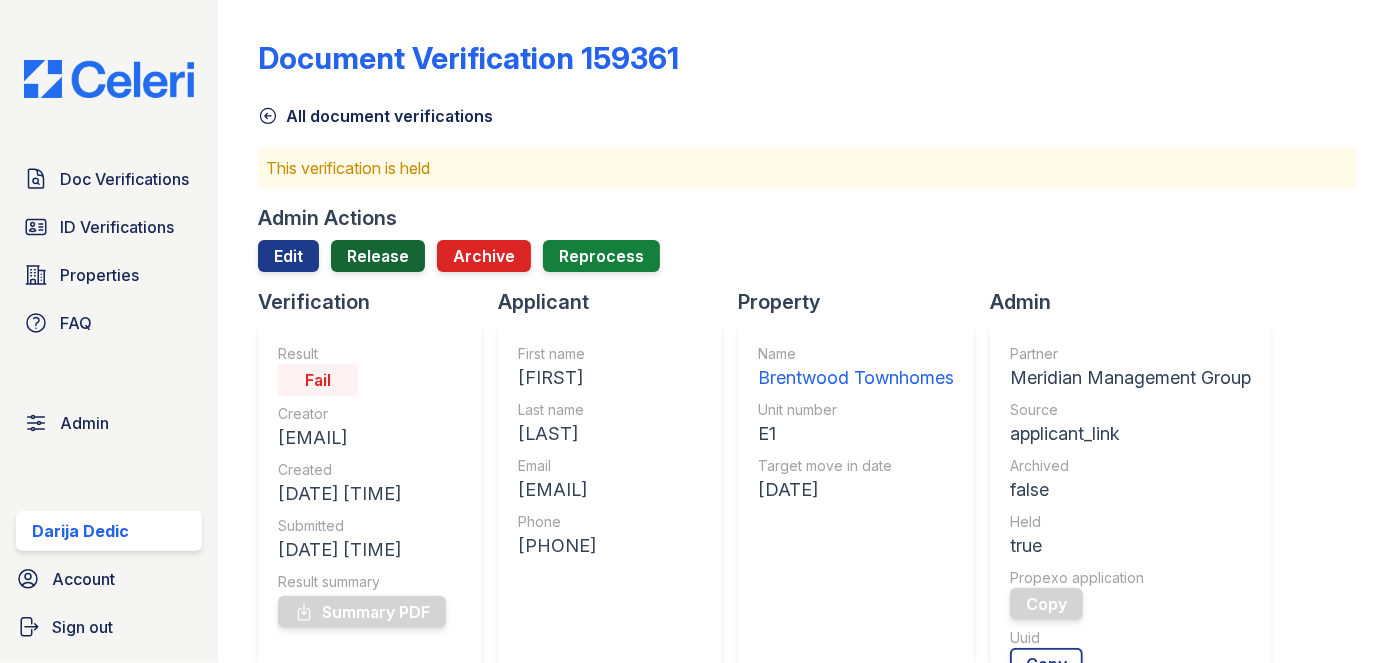 click on "Release" at bounding box center (378, 256) 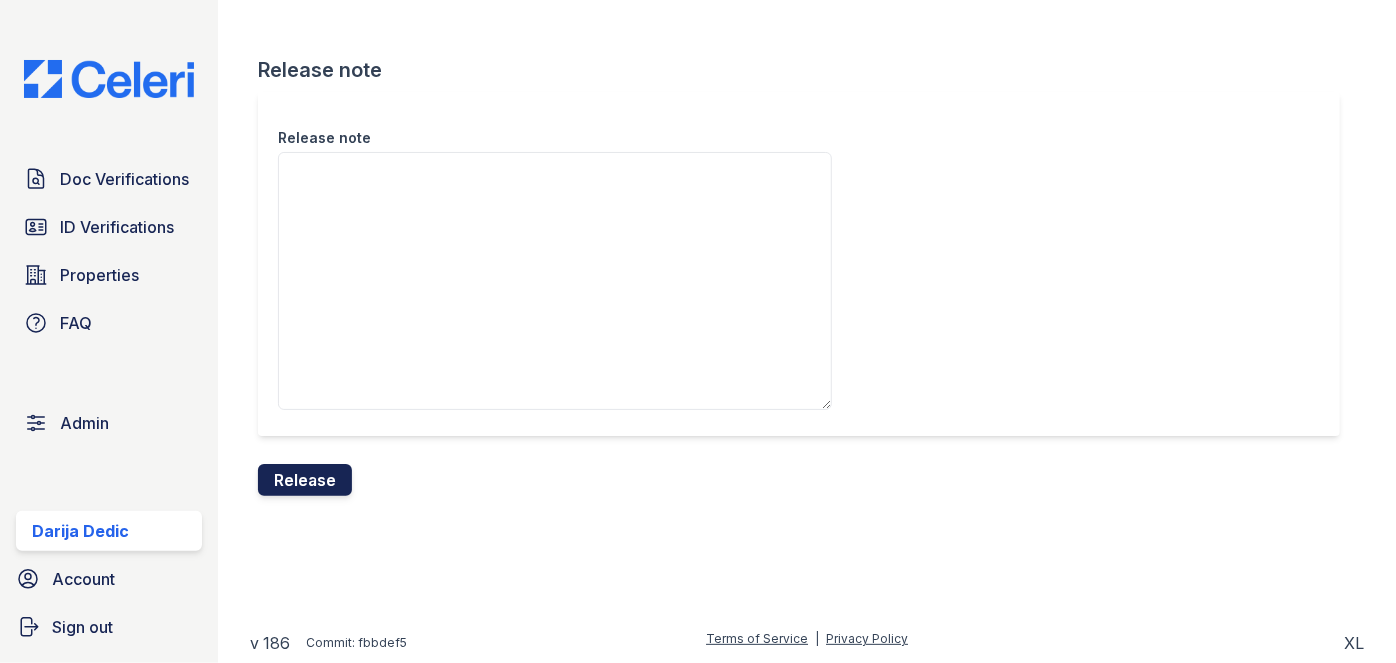 click on "Release" at bounding box center [305, 480] 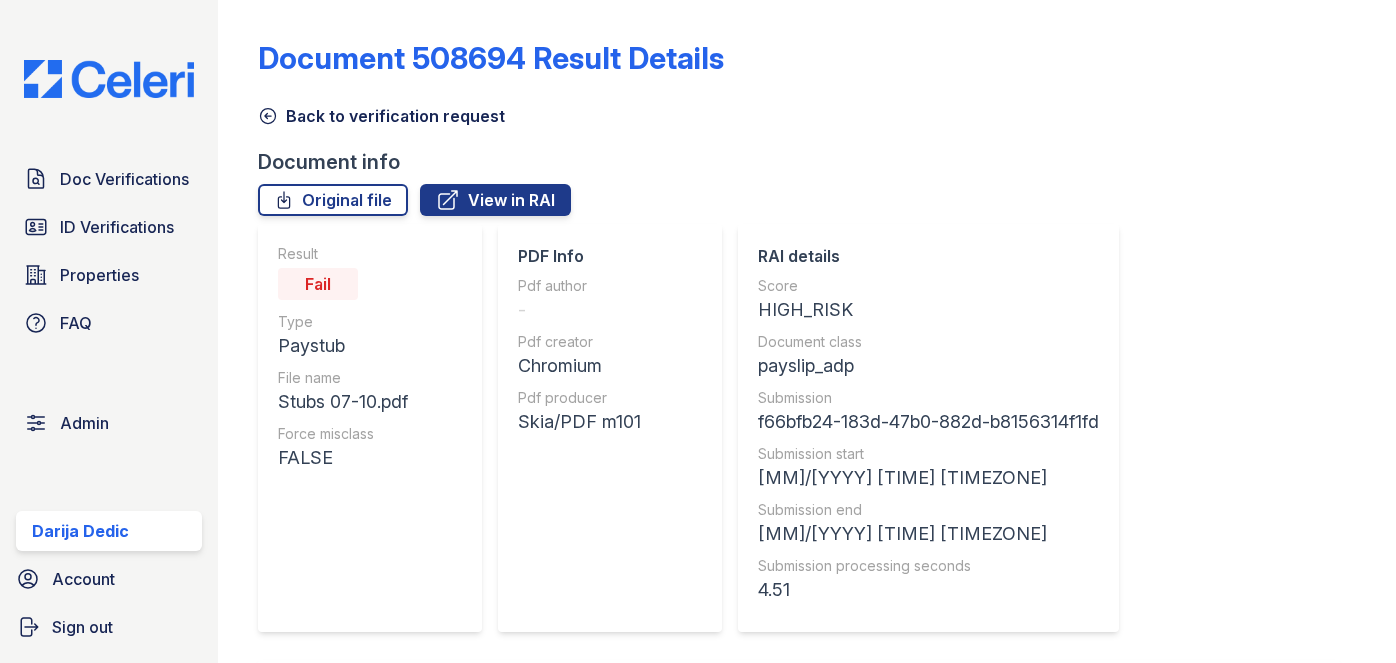 scroll, scrollTop: 0, scrollLeft: 0, axis: both 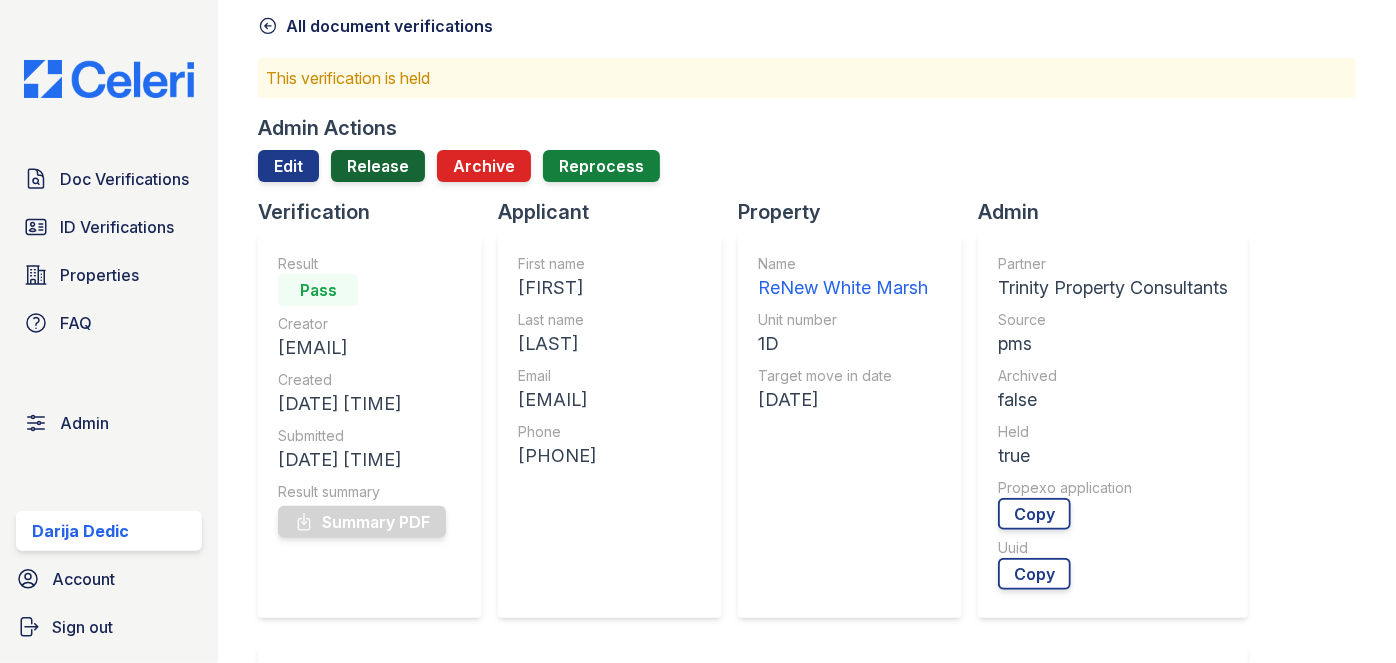 click on "Release" at bounding box center [378, 166] 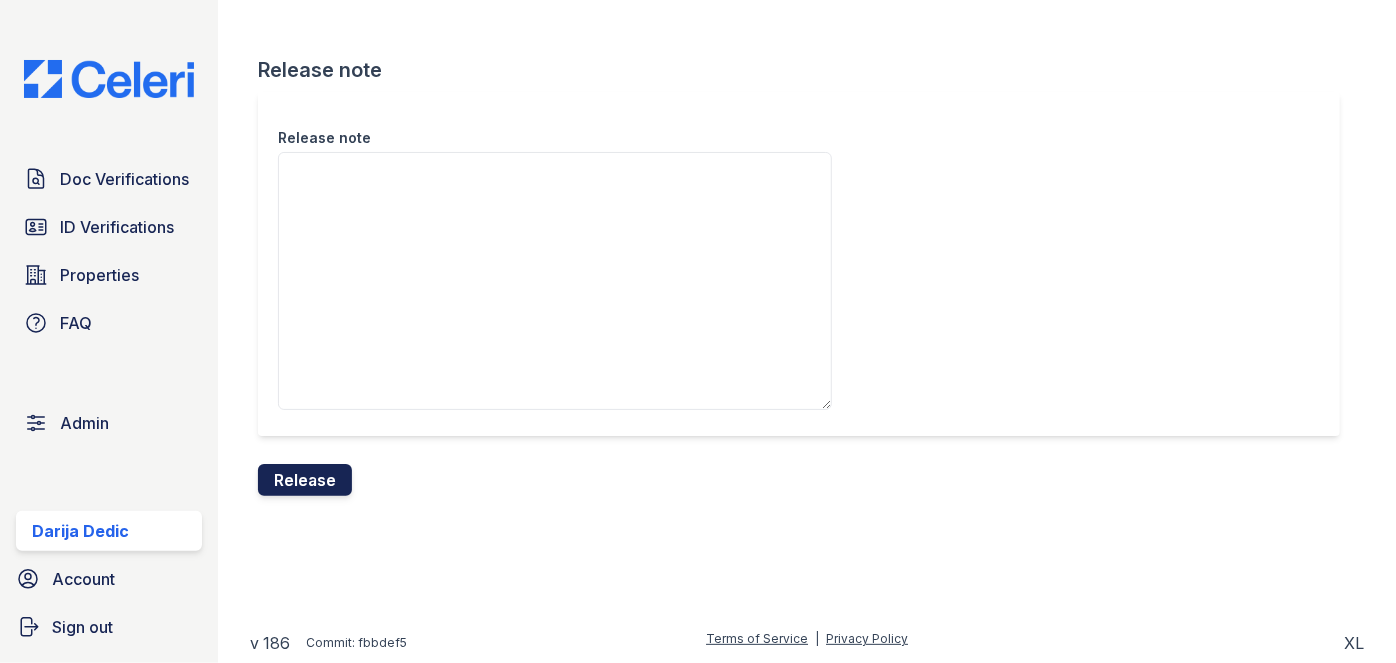 click on "Release" at bounding box center [305, 480] 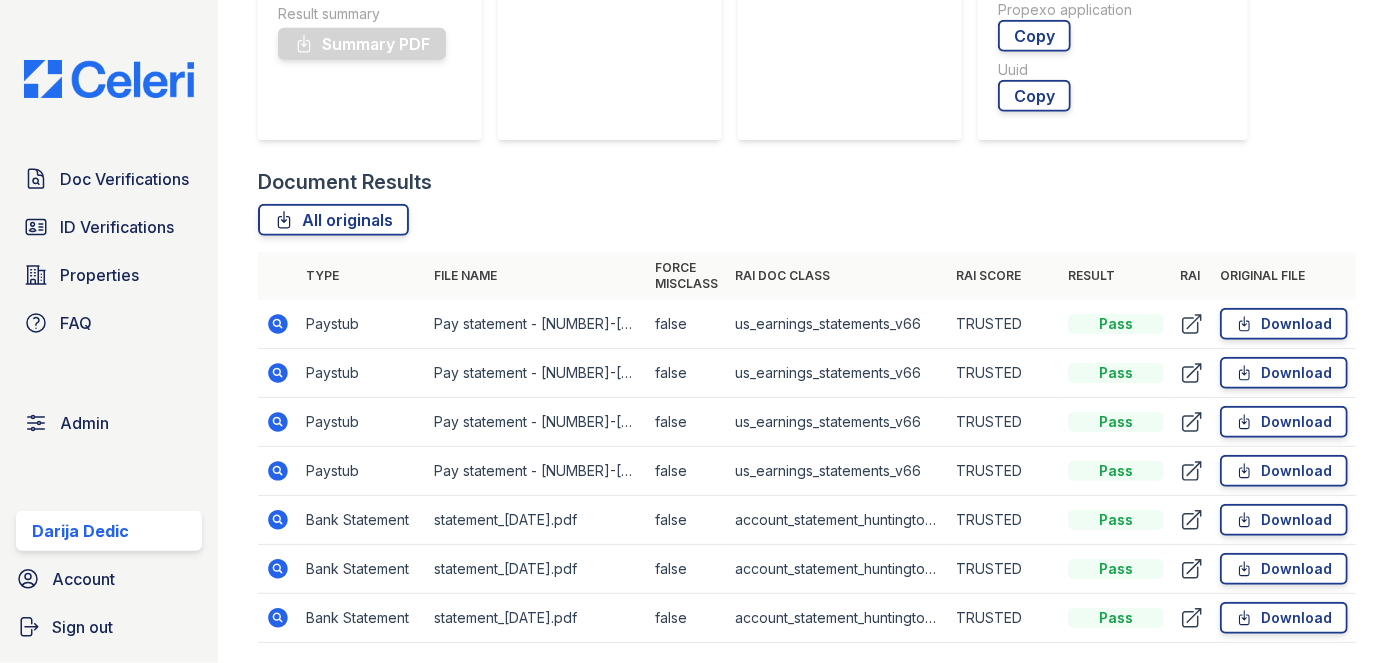 scroll, scrollTop: 636, scrollLeft: 0, axis: vertical 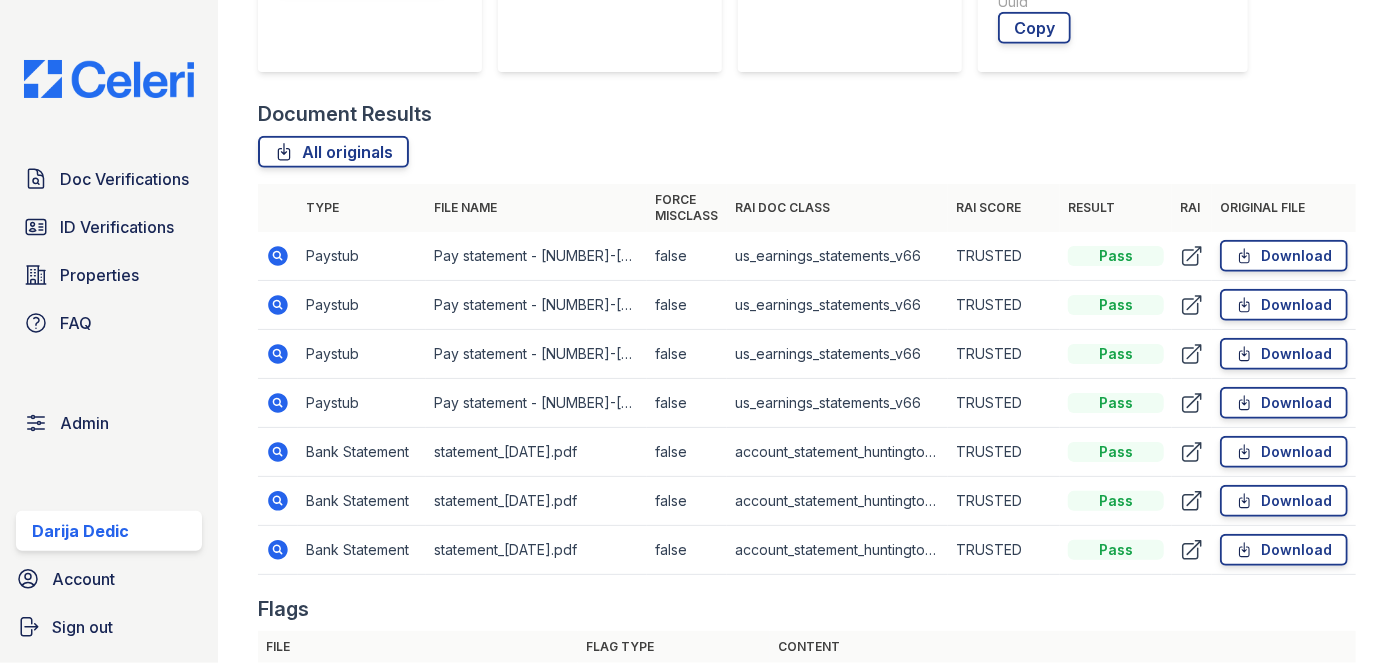 click 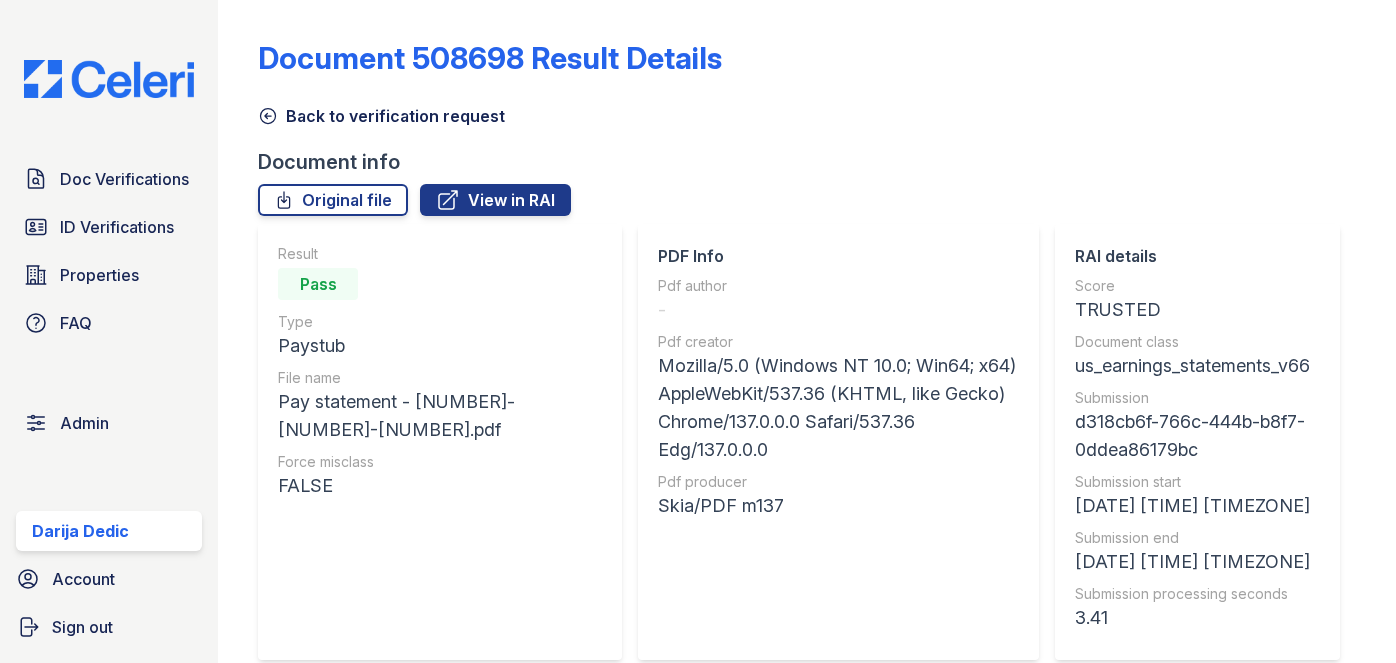 scroll, scrollTop: 0, scrollLeft: 0, axis: both 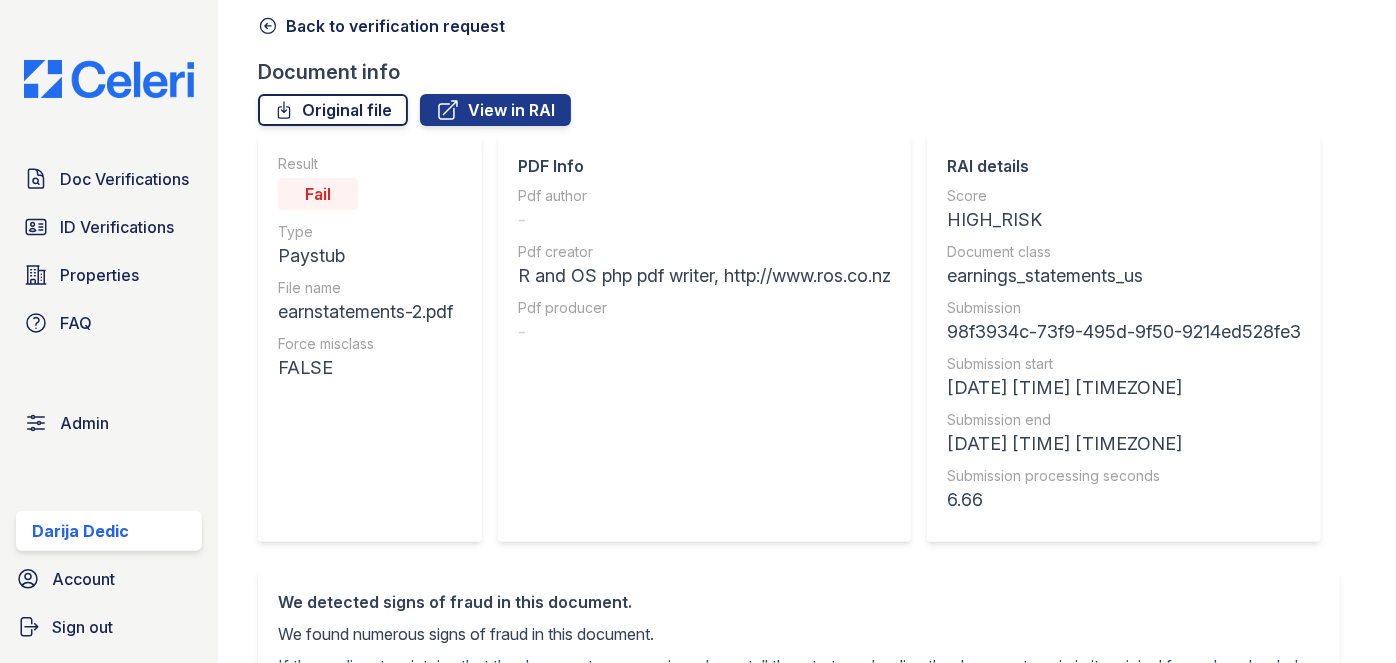click on "Original file" at bounding box center (333, 110) 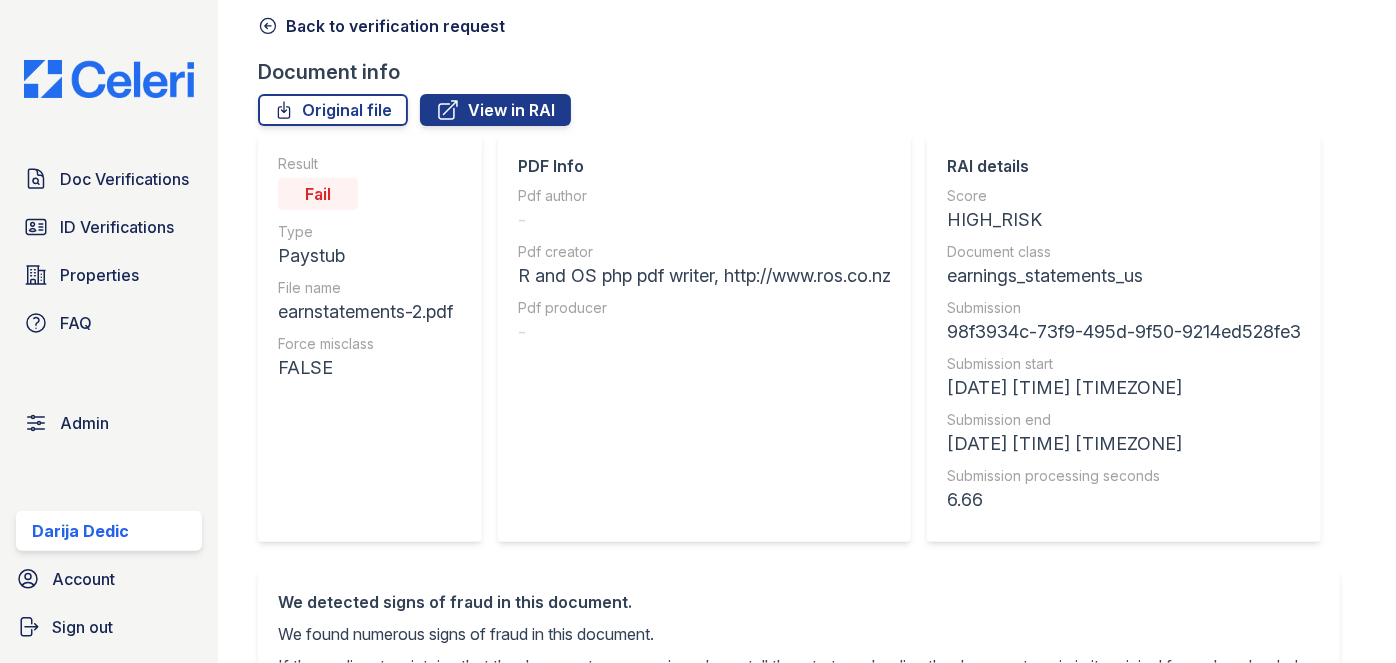 click 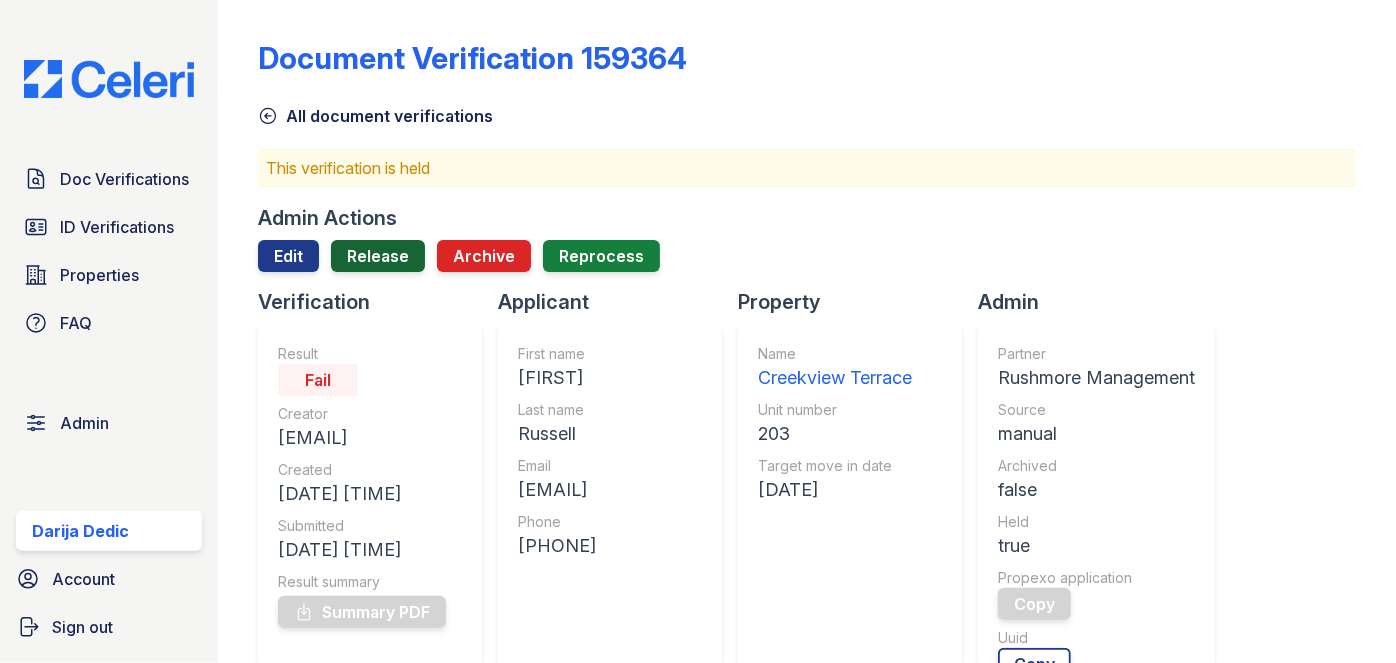 click on "Release" at bounding box center (378, 256) 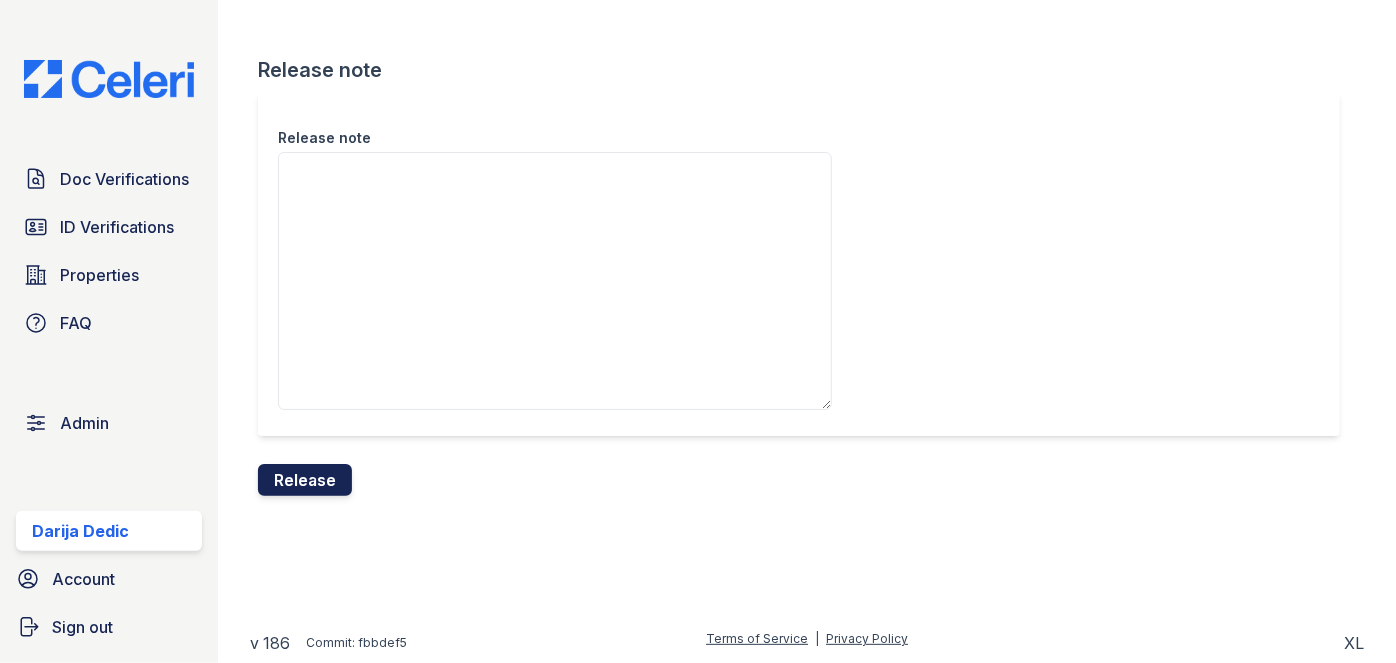 click on "Release" at bounding box center (305, 480) 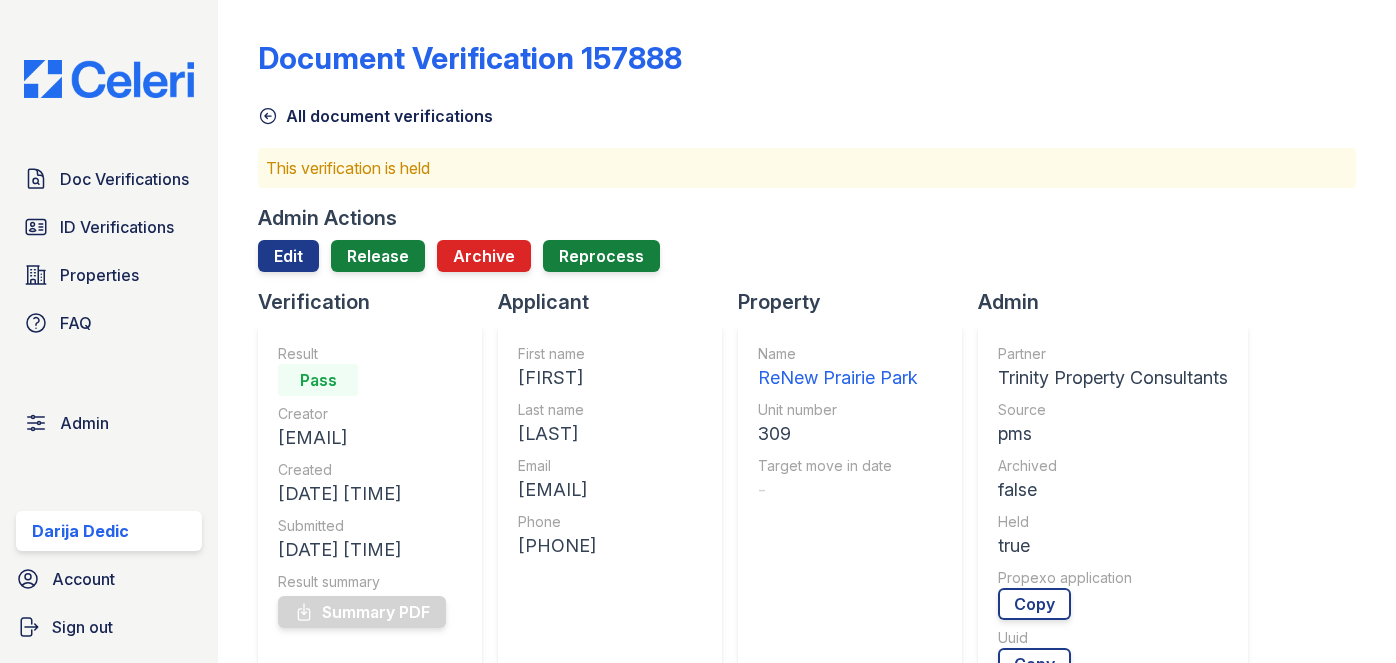 scroll, scrollTop: 0, scrollLeft: 0, axis: both 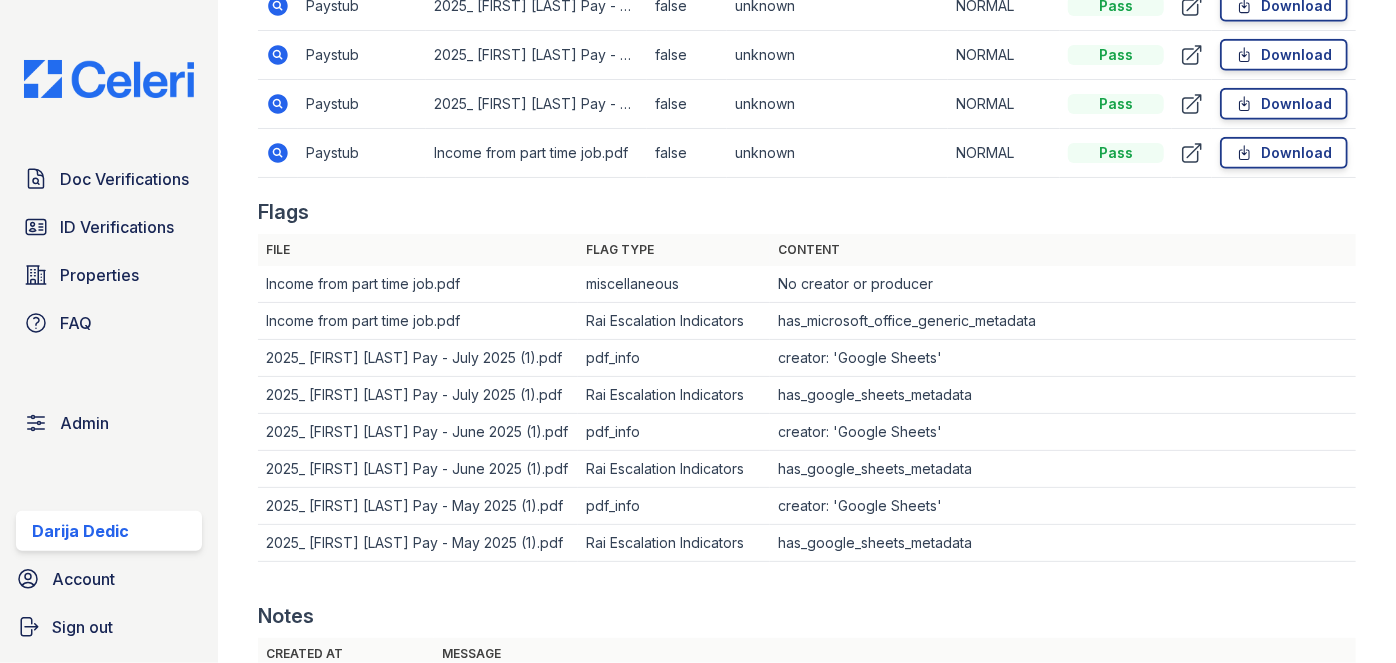 click on "All originals" at bounding box center [333, -245] 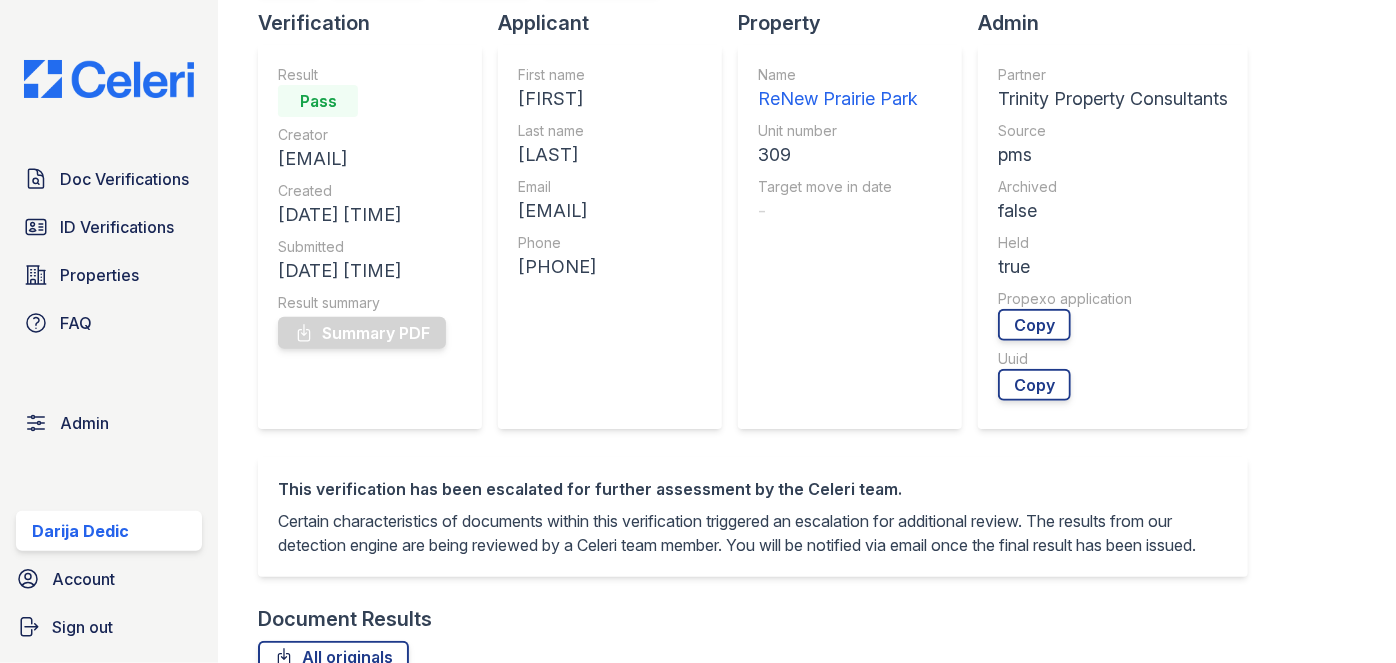 scroll, scrollTop: 181, scrollLeft: 0, axis: vertical 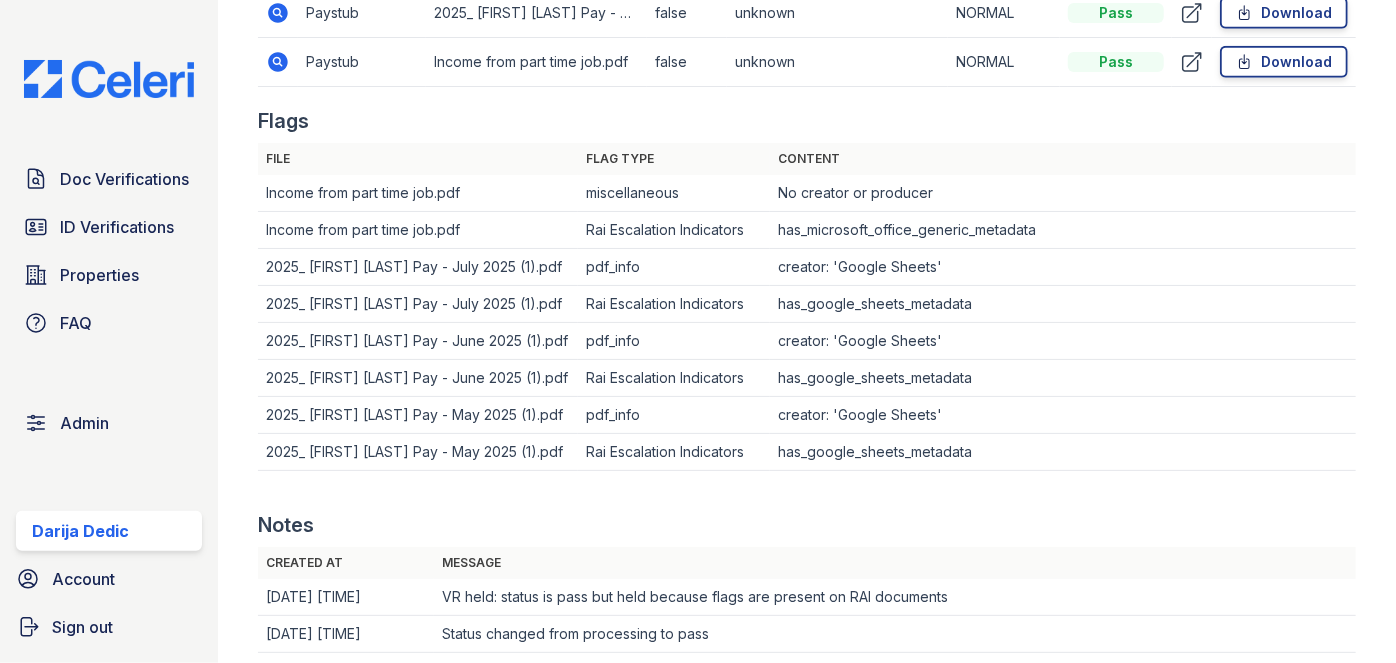 drag, startPoint x: 283, startPoint y: 409, endPoint x: 412, endPoint y: 163, distance: 277.77148 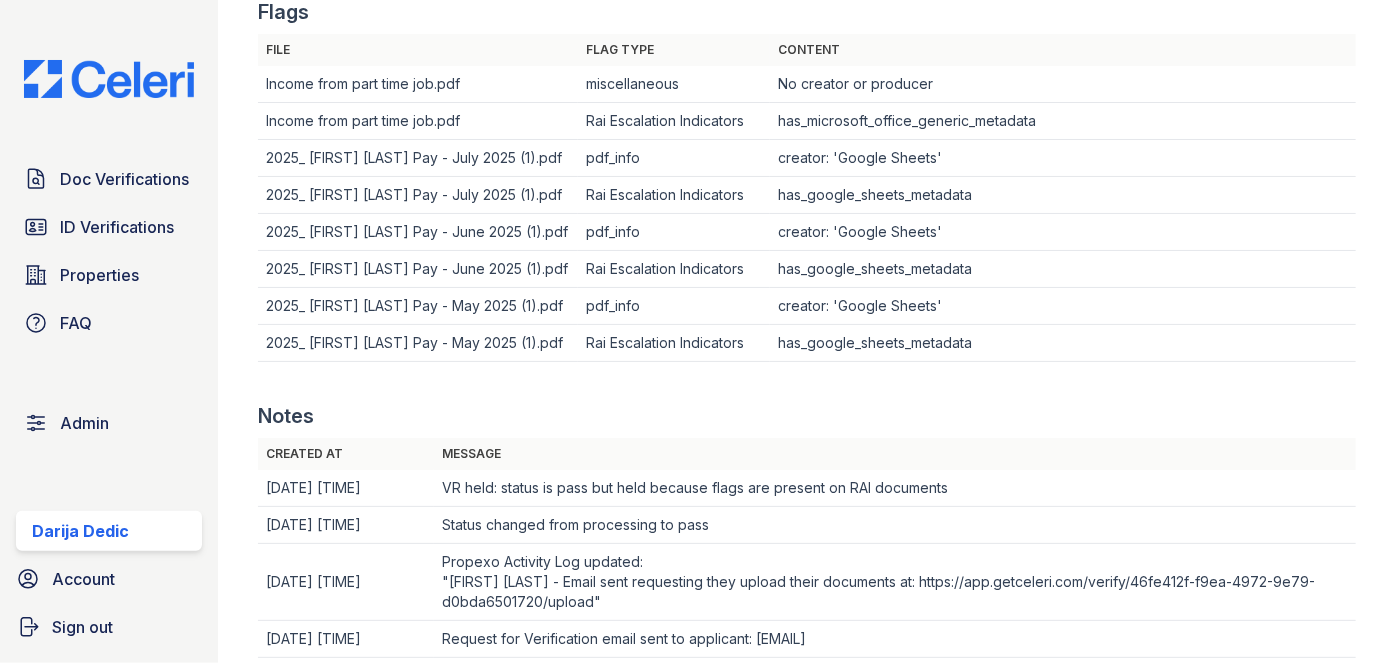 scroll, scrollTop: 1363, scrollLeft: 0, axis: vertical 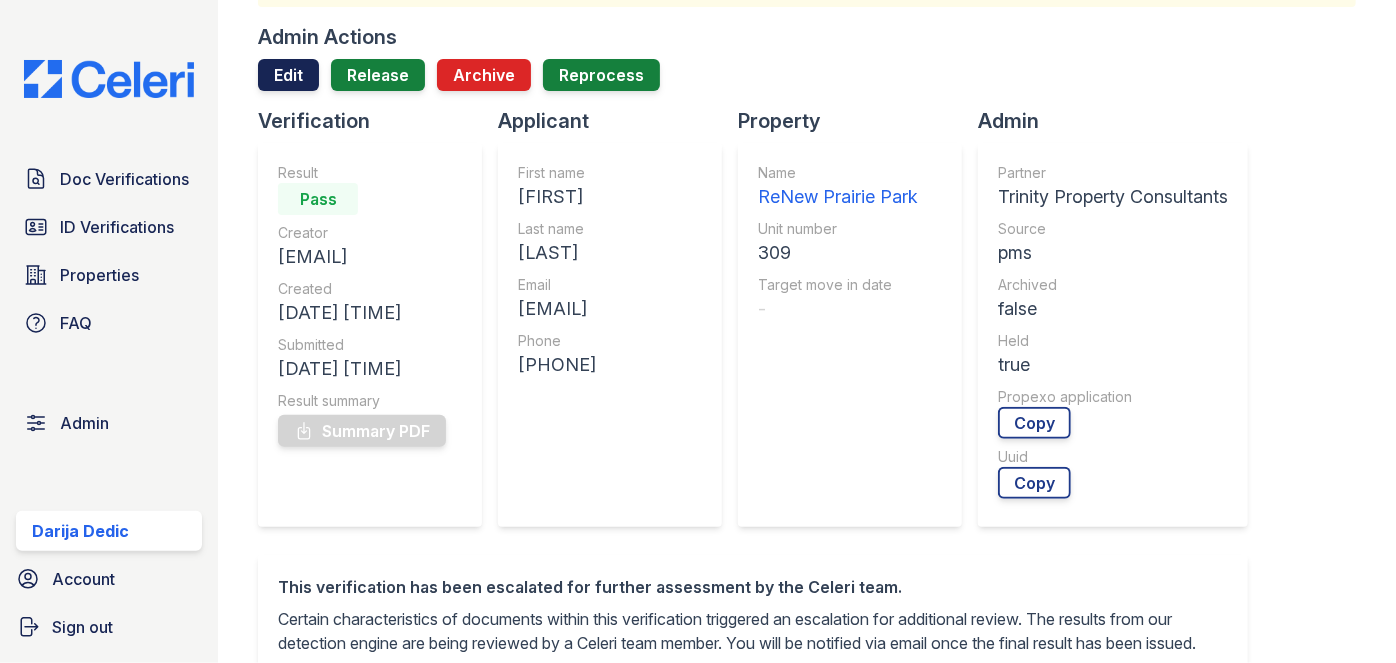 click on "Edit" at bounding box center (288, 75) 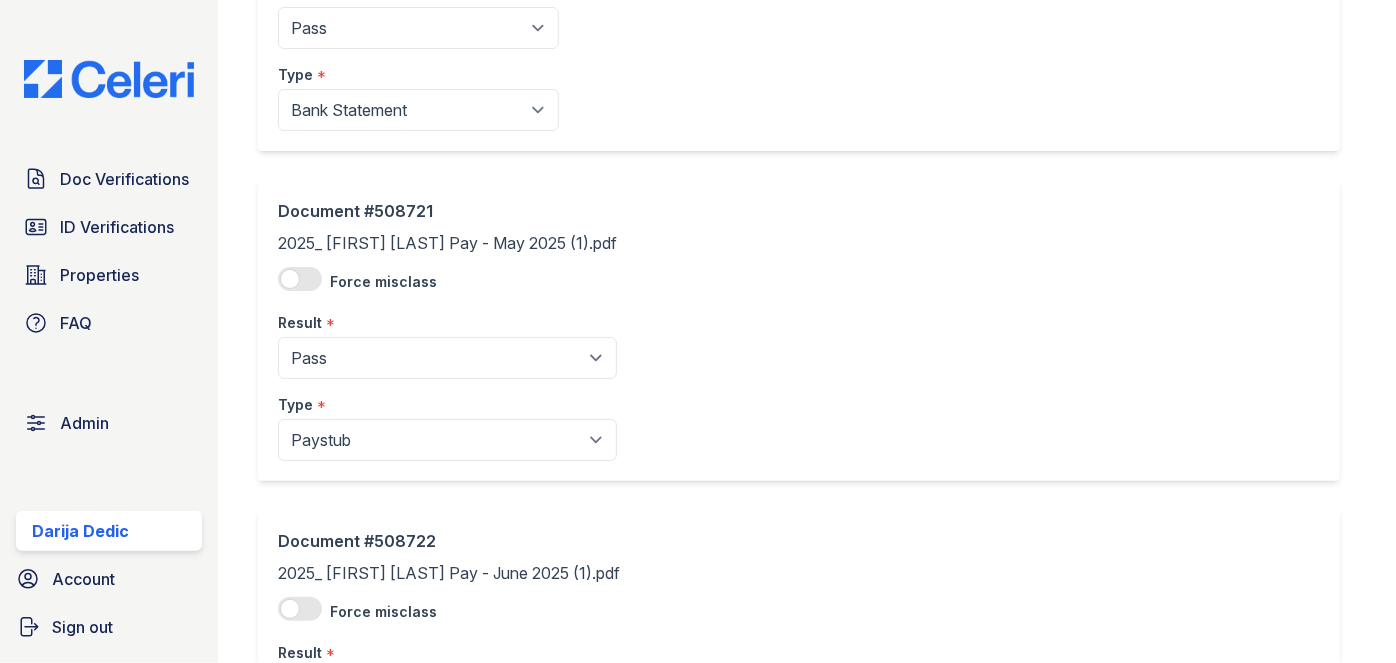 scroll, scrollTop: 1000, scrollLeft: 0, axis: vertical 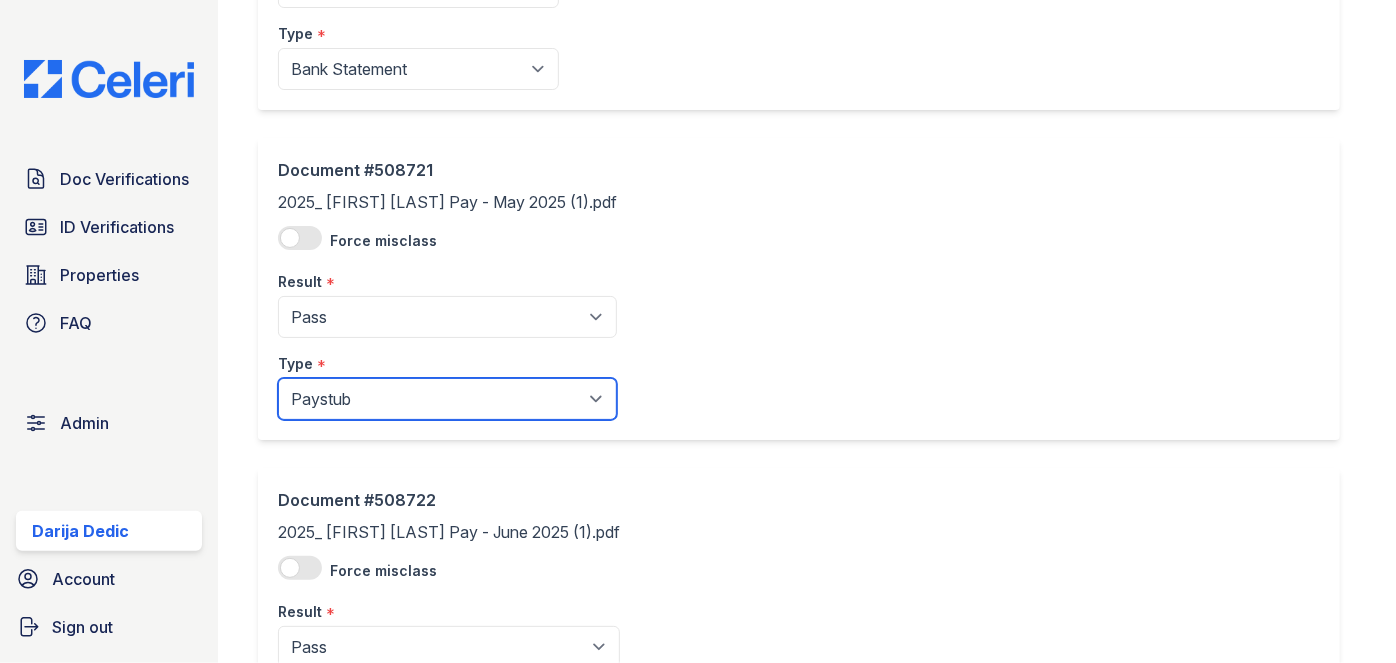 click on "Paystub
Bank Statement
Offer Letter
Tax Documents
Benefit Award Letter
Investment Account Statement
Other" at bounding box center (447, 399) 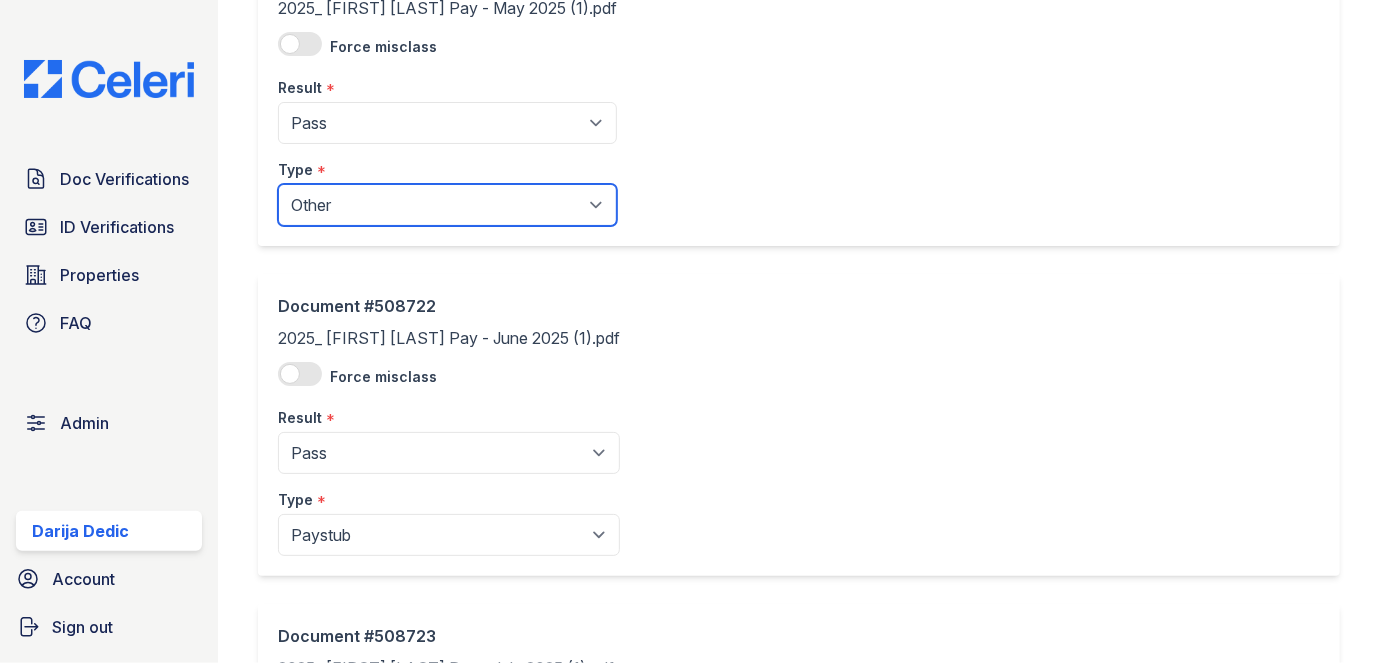 scroll, scrollTop: 1181, scrollLeft: 0, axis: vertical 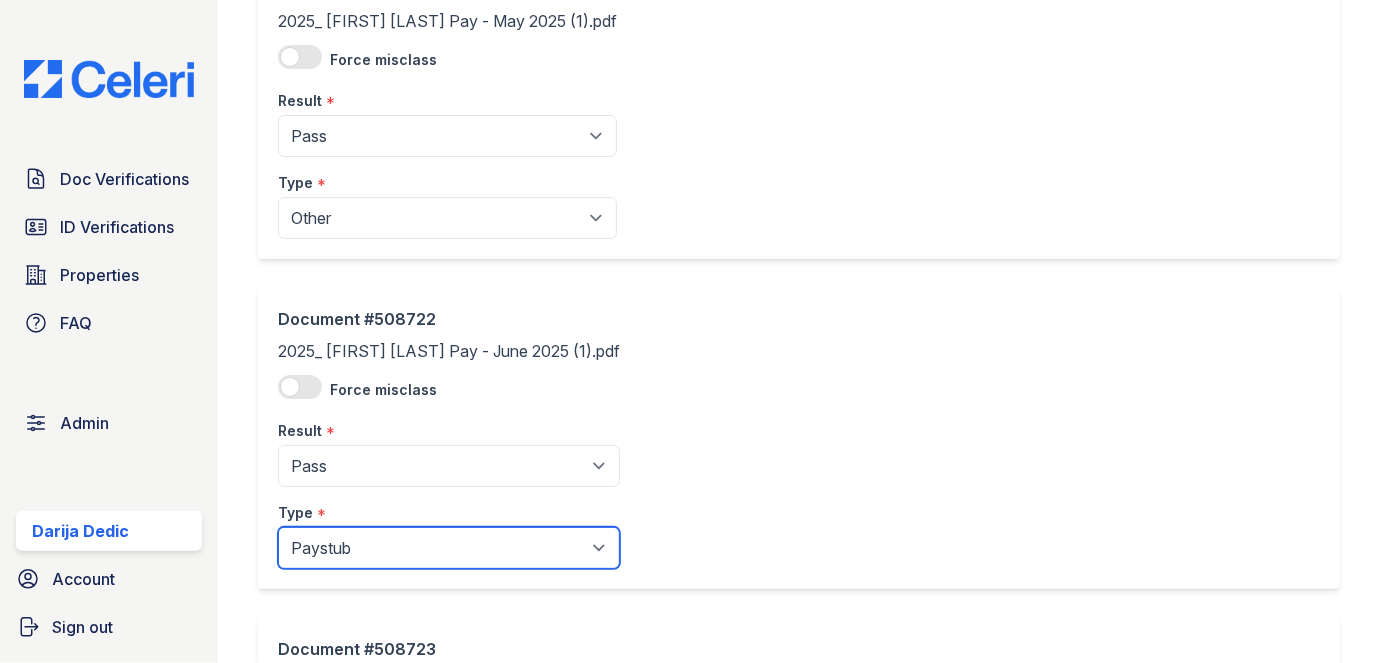 click on "Paystub
Bank Statement
Offer Letter
Tax Documents
Benefit Award Letter
Investment Account Statement
Other" at bounding box center [449, 548] 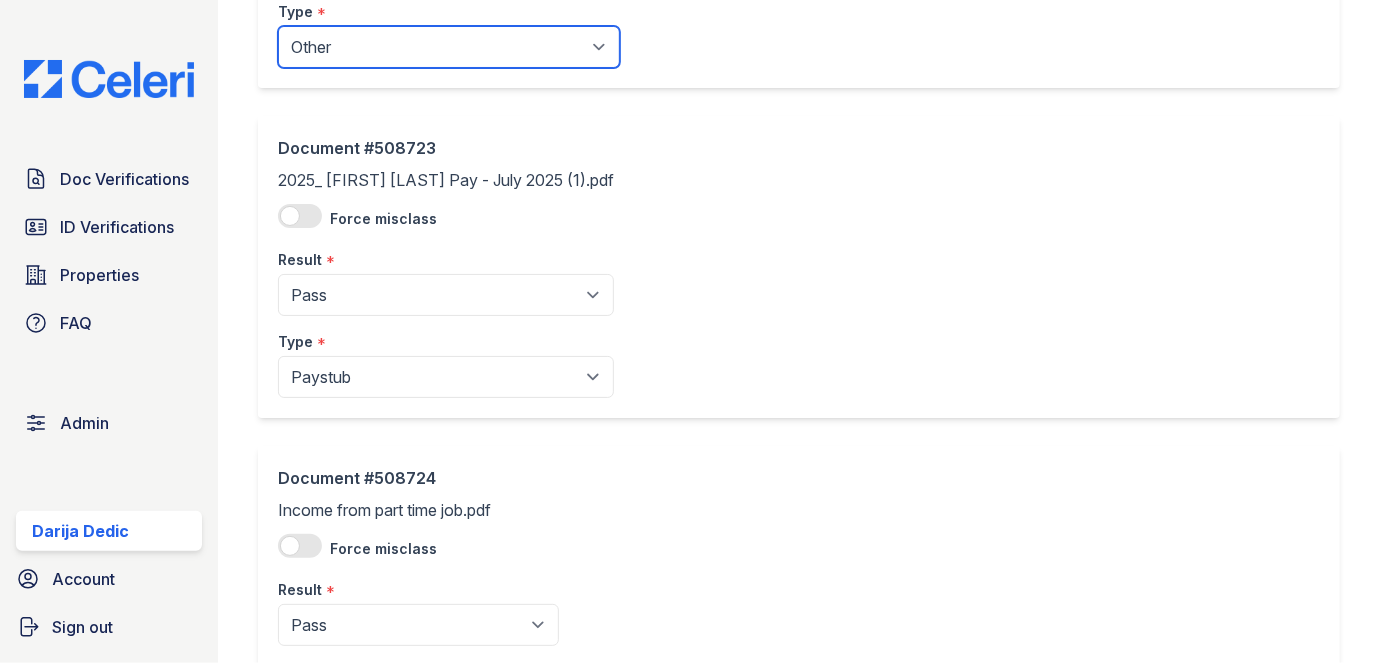 scroll, scrollTop: 1727, scrollLeft: 0, axis: vertical 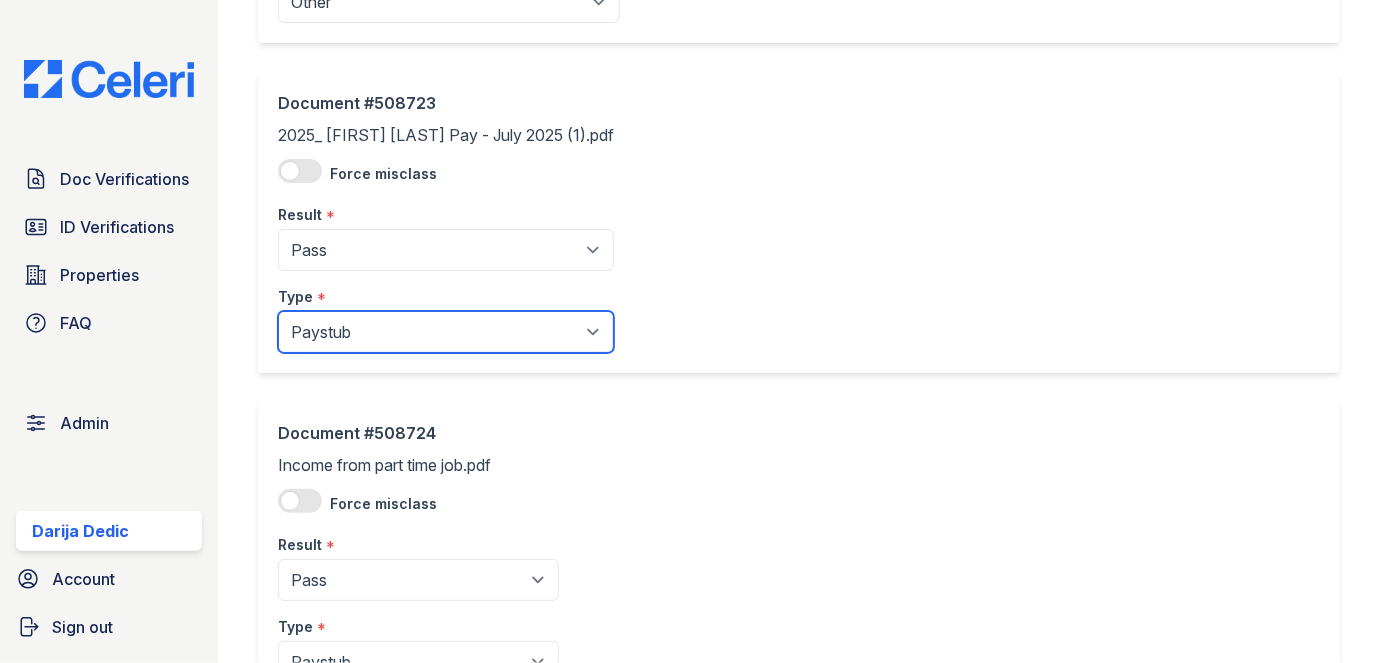 click on "Paystub
Bank Statement
Offer Letter
Tax Documents
Benefit Award Letter
Investment Account Statement
Other" at bounding box center [446, 332] 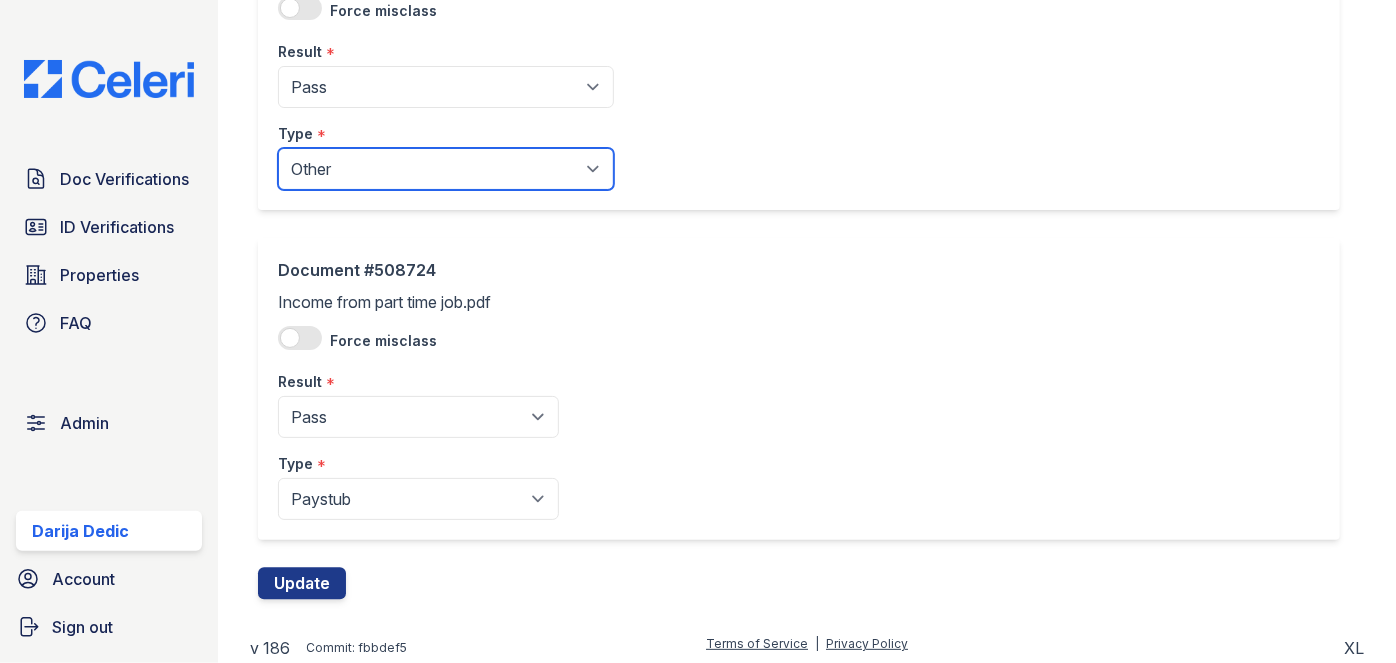 scroll, scrollTop: 1890, scrollLeft: 0, axis: vertical 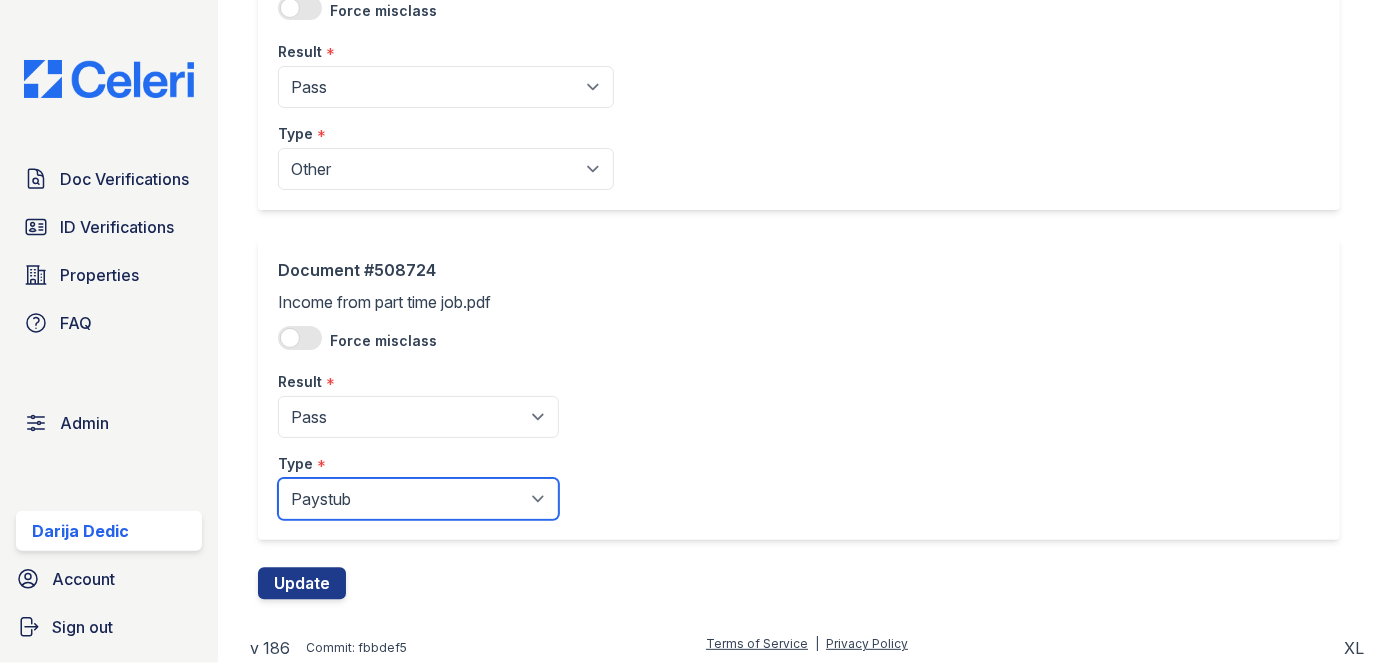 click on "Paystub
Bank Statement
Offer Letter
Tax Documents
Benefit Award Letter
Investment Account Statement
Other" at bounding box center (418, 499) 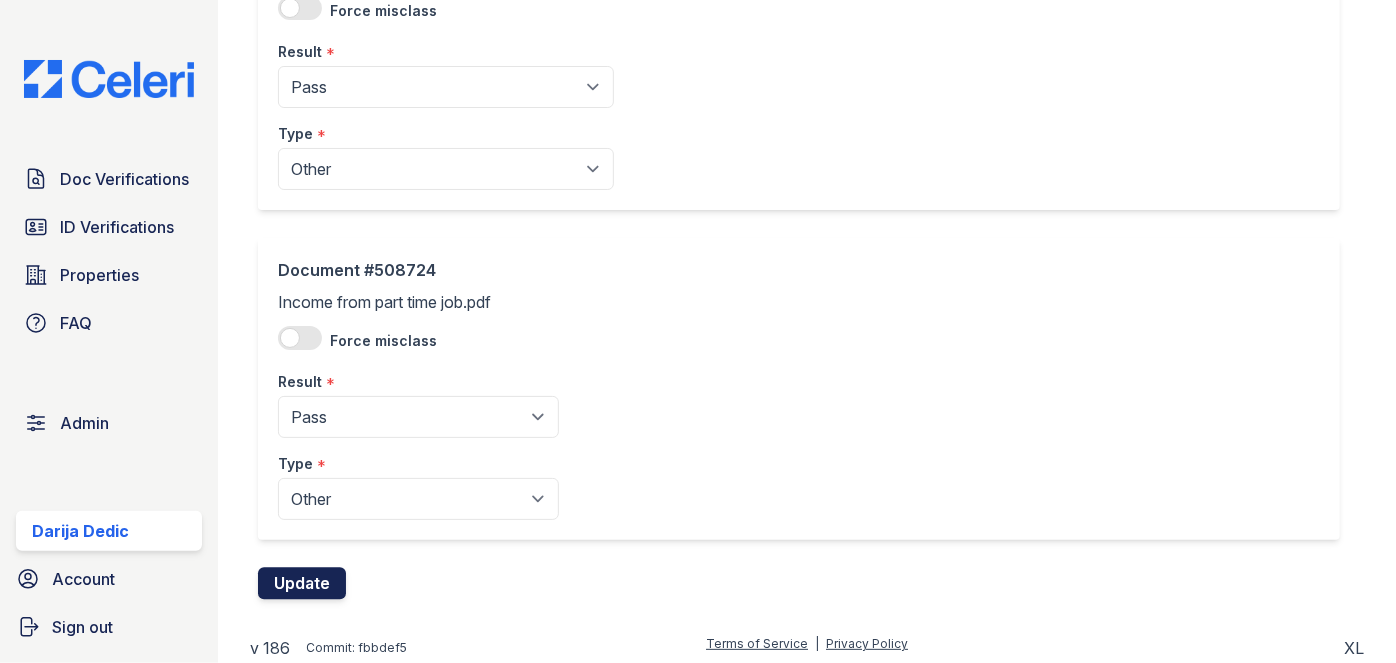 click on "Update" at bounding box center [302, 584] 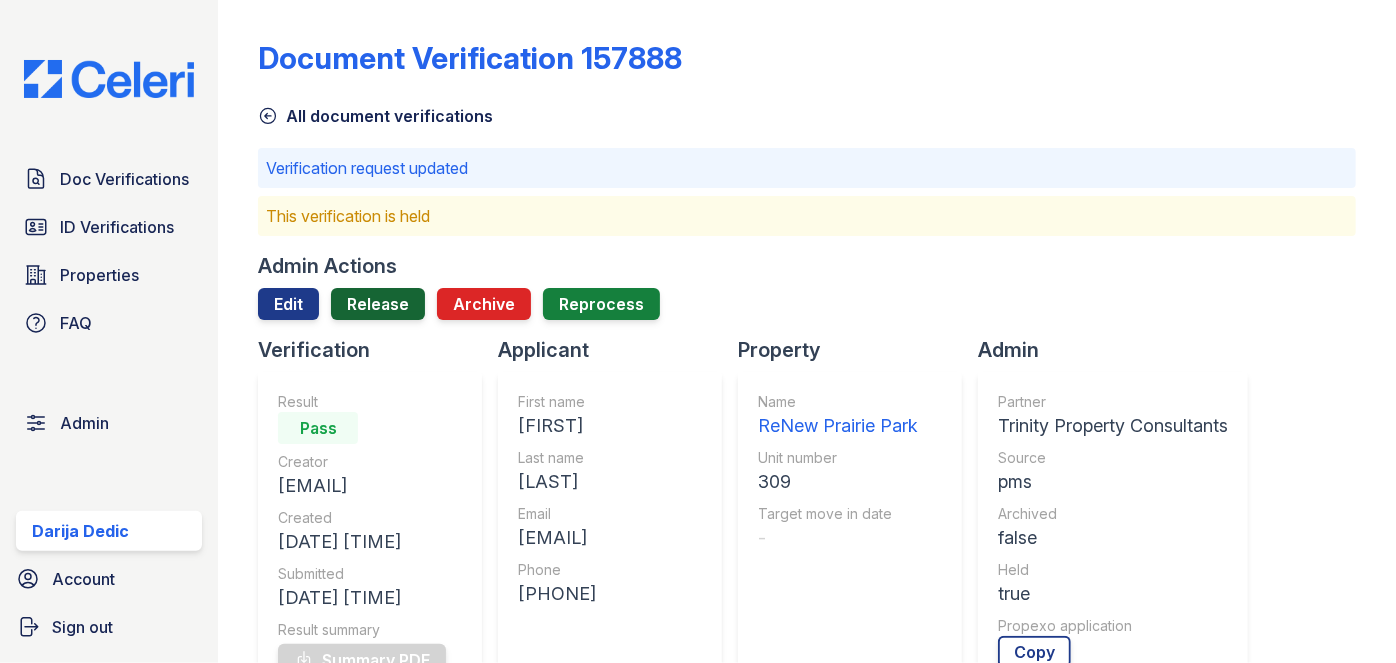 click on "Release" at bounding box center (378, 304) 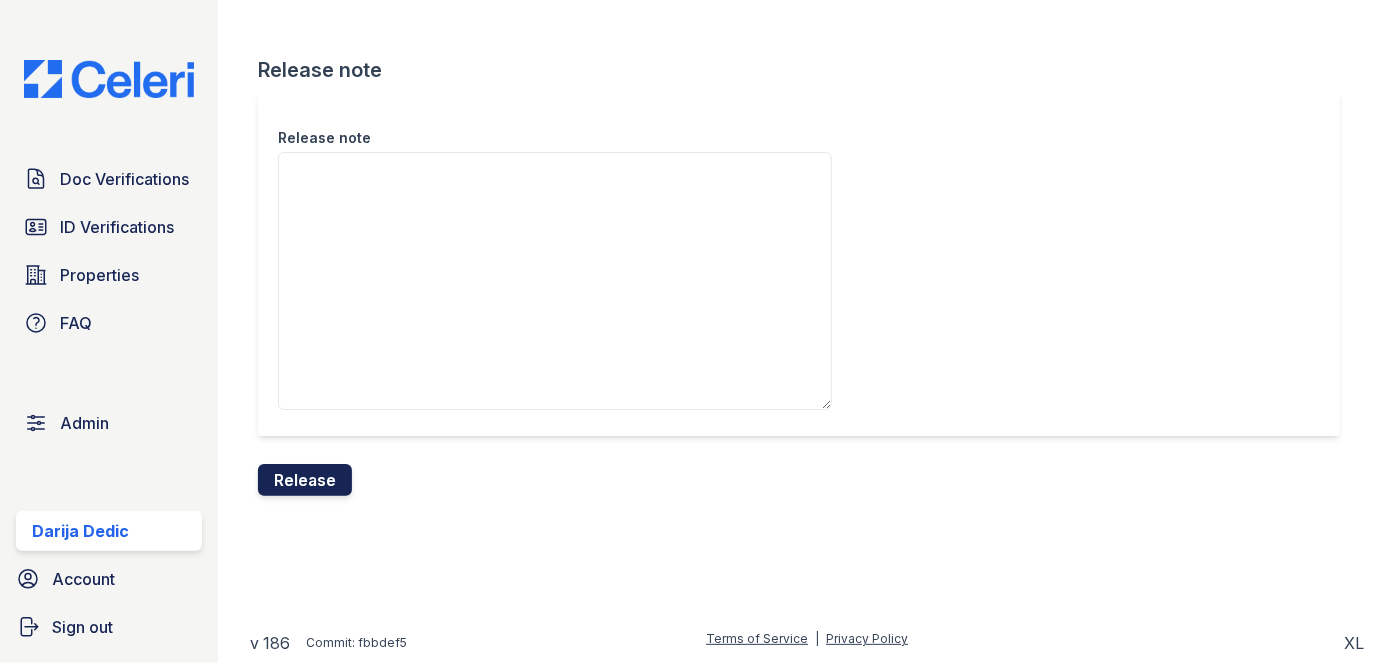 click on "Release" at bounding box center (305, 480) 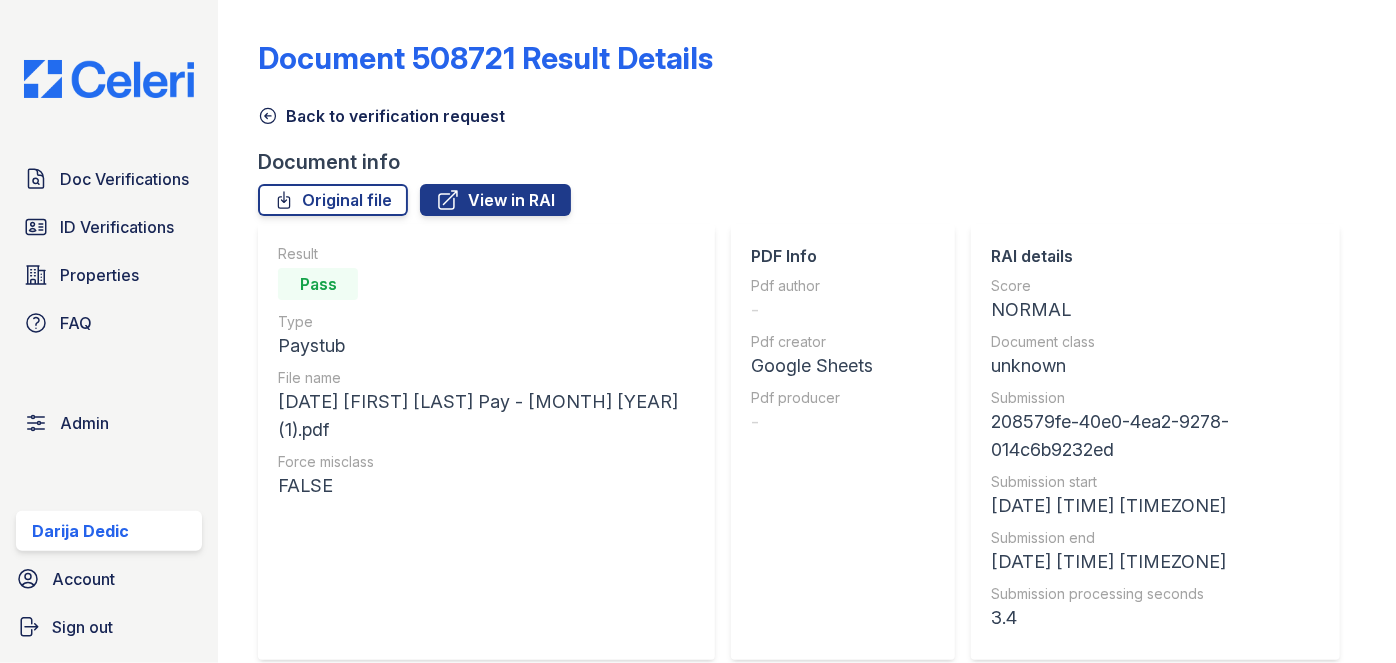 scroll, scrollTop: 0, scrollLeft: 0, axis: both 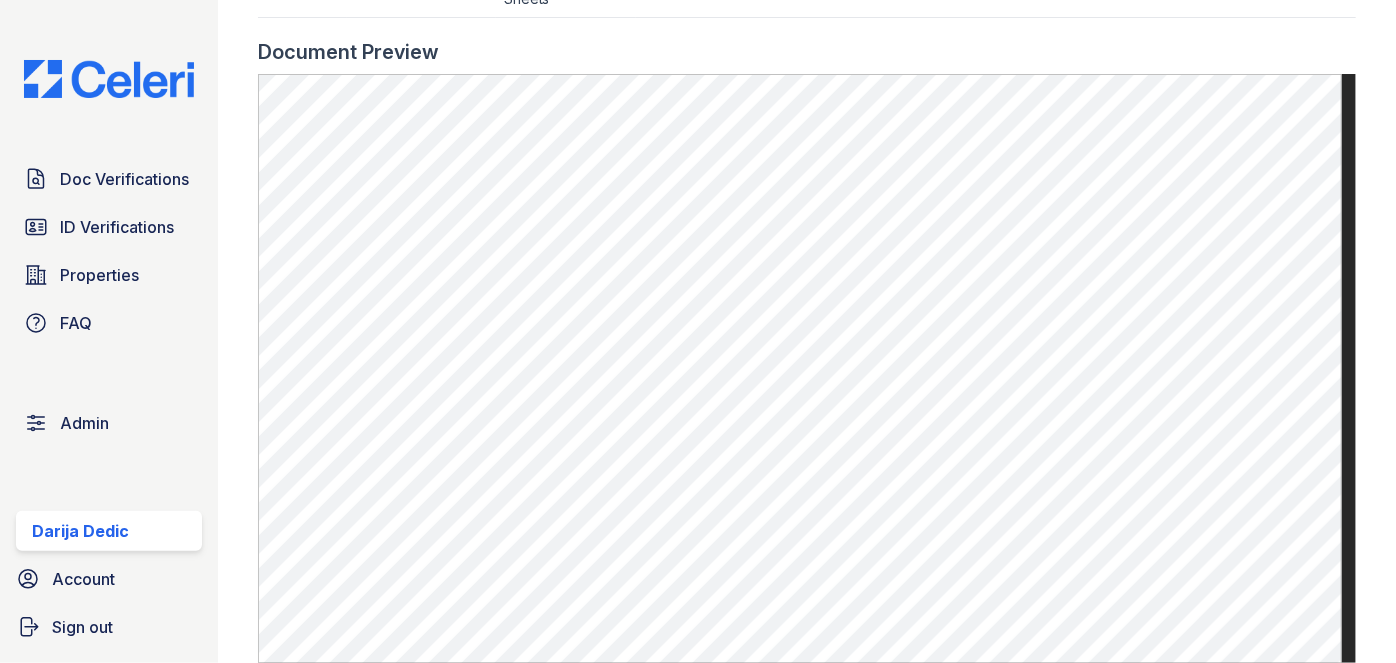drag, startPoint x: 614, startPoint y: 52, endPoint x: 565, endPoint y: 0, distance: 71.44928 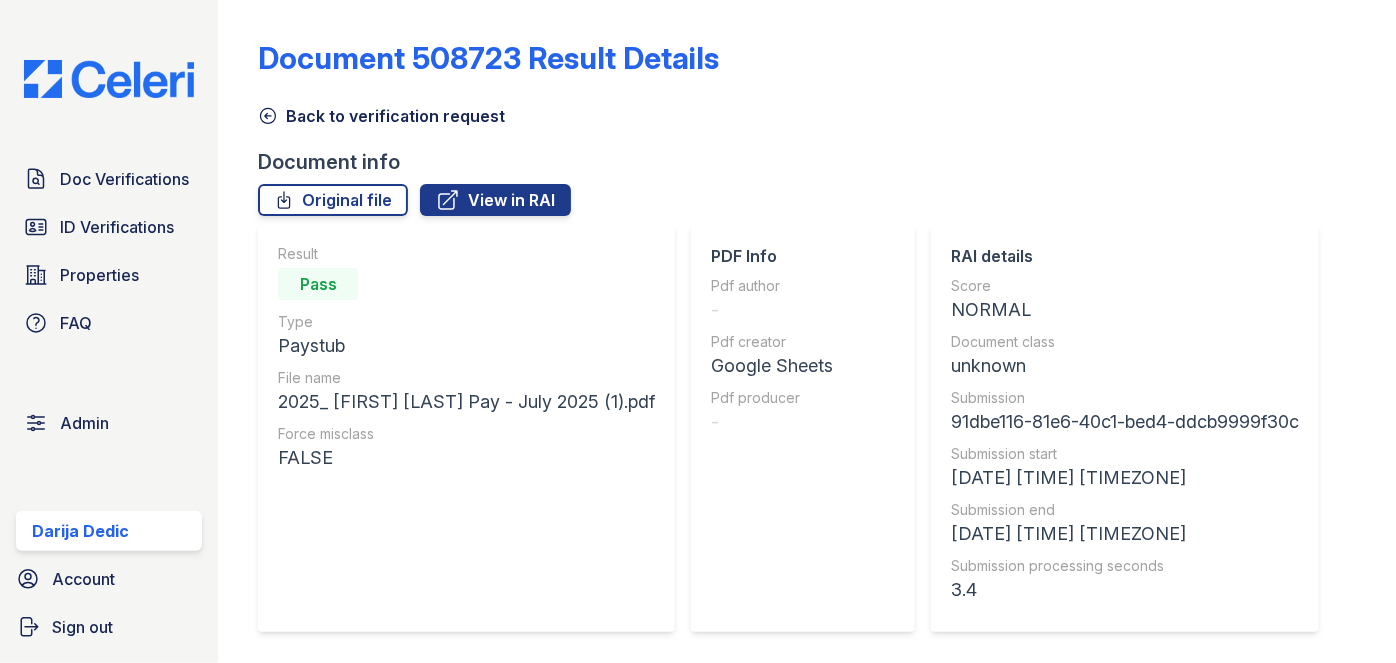scroll, scrollTop: 0, scrollLeft: 0, axis: both 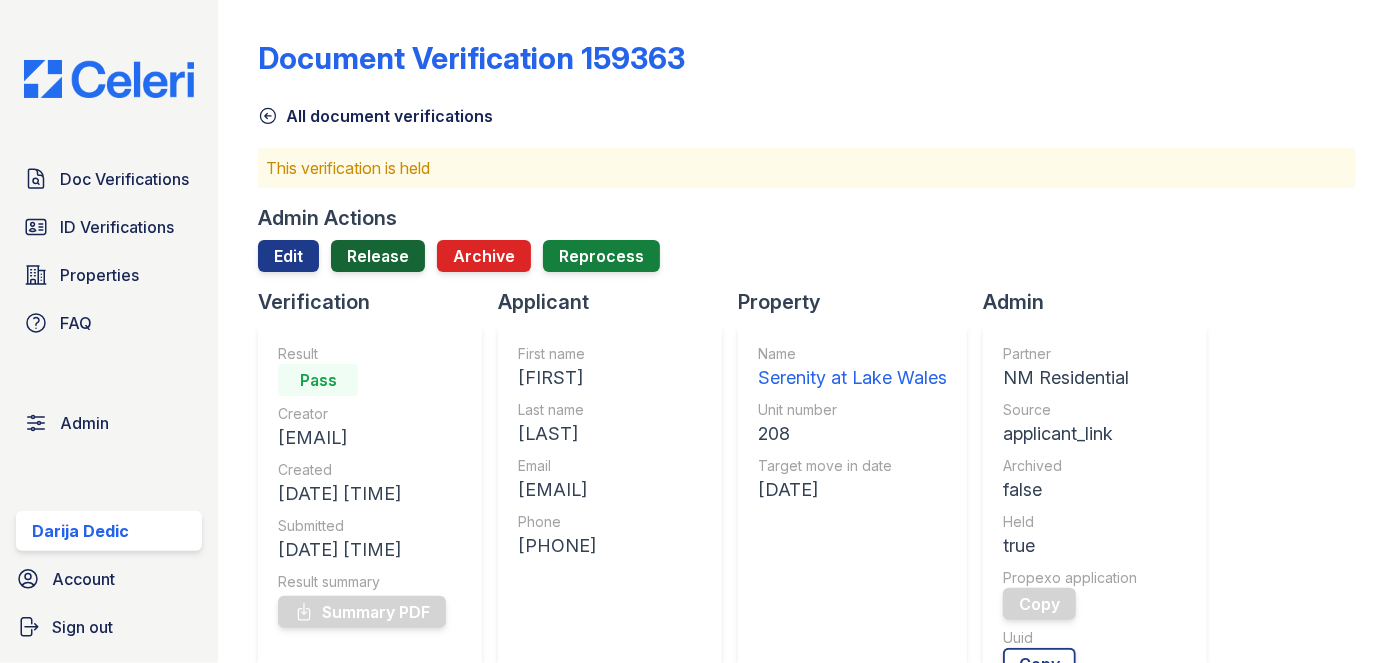 click on "Release" at bounding box center (378, 256) 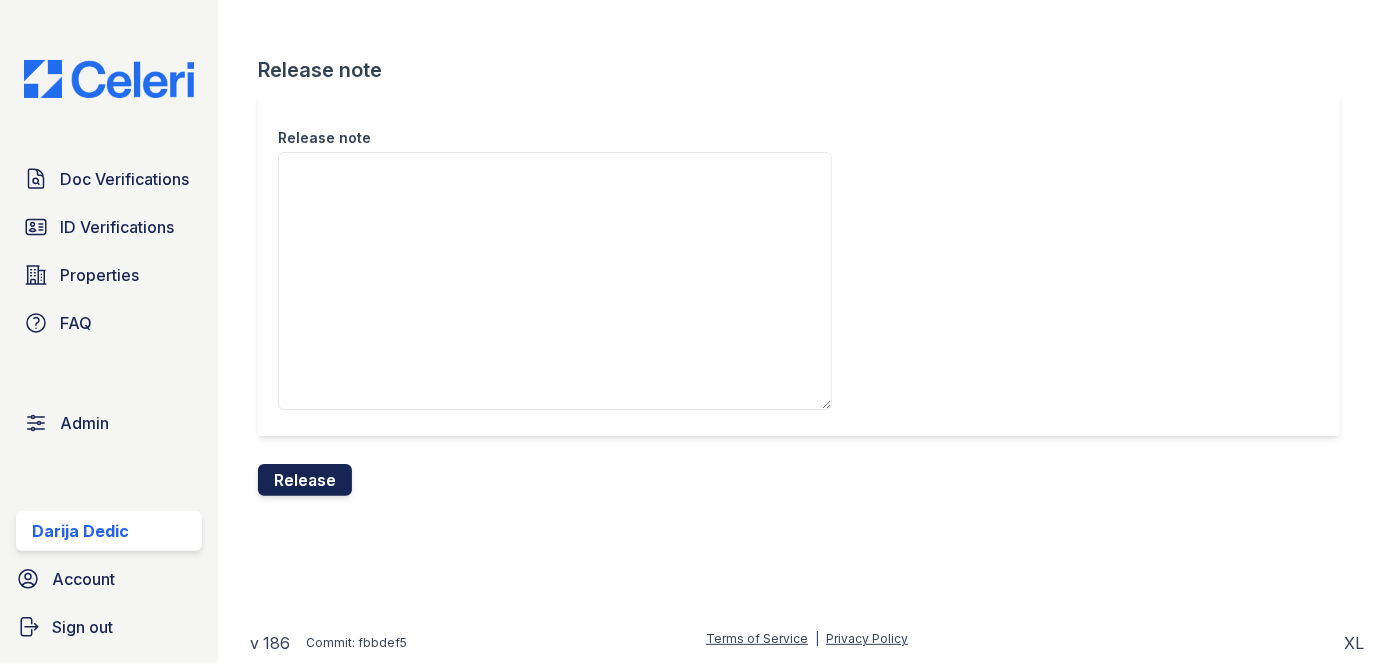 click on "Release" at bounding box center (305, 480) 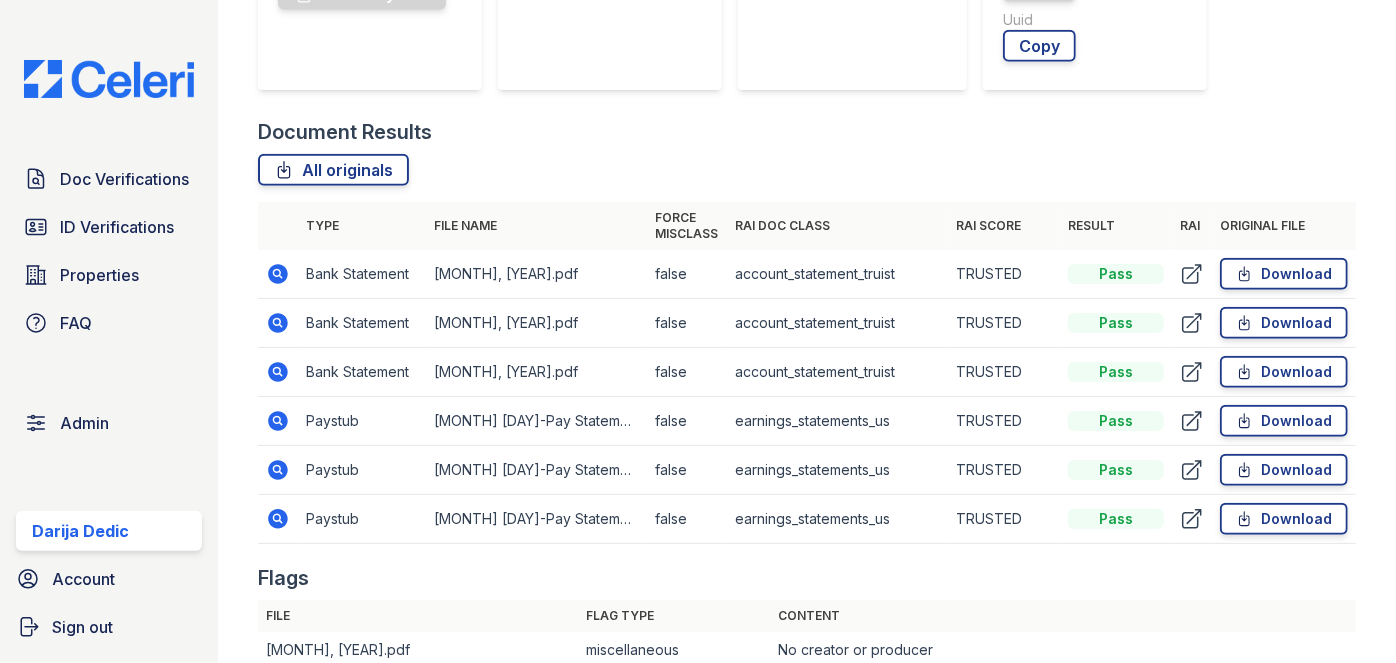 scroll, scrollTop: 727, scrollLeft: 0, axis: vertical 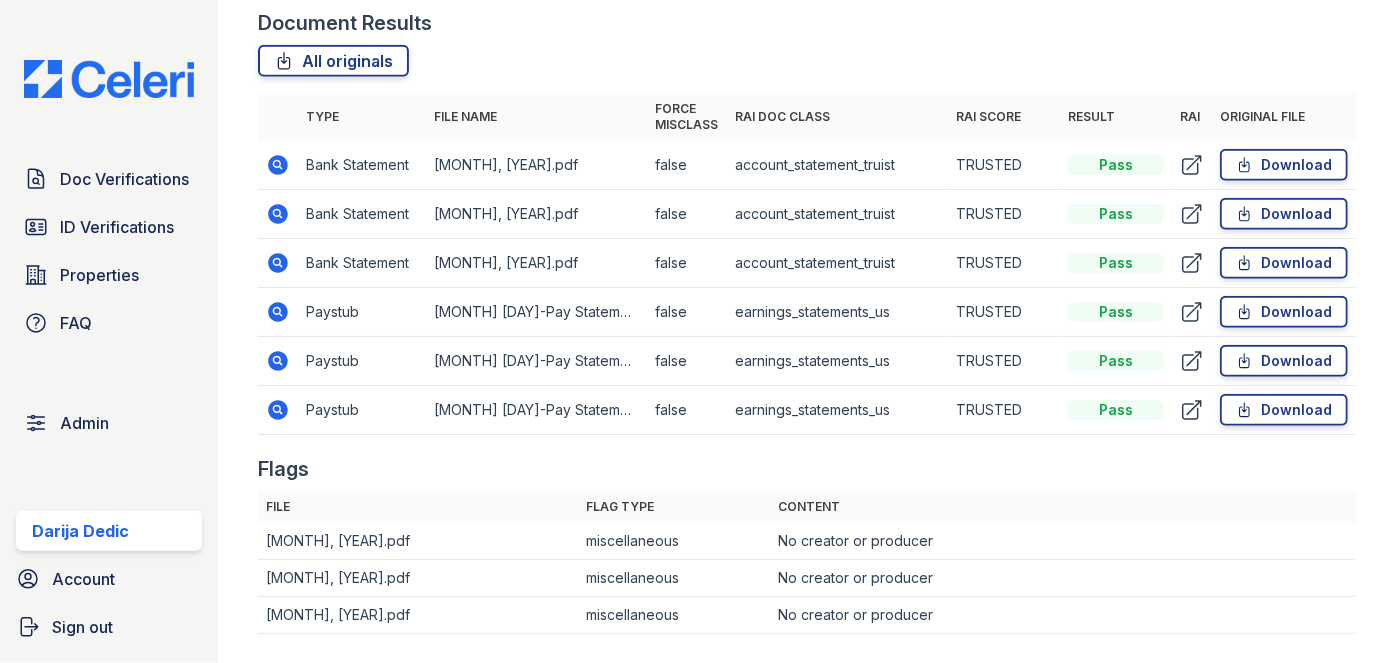 click 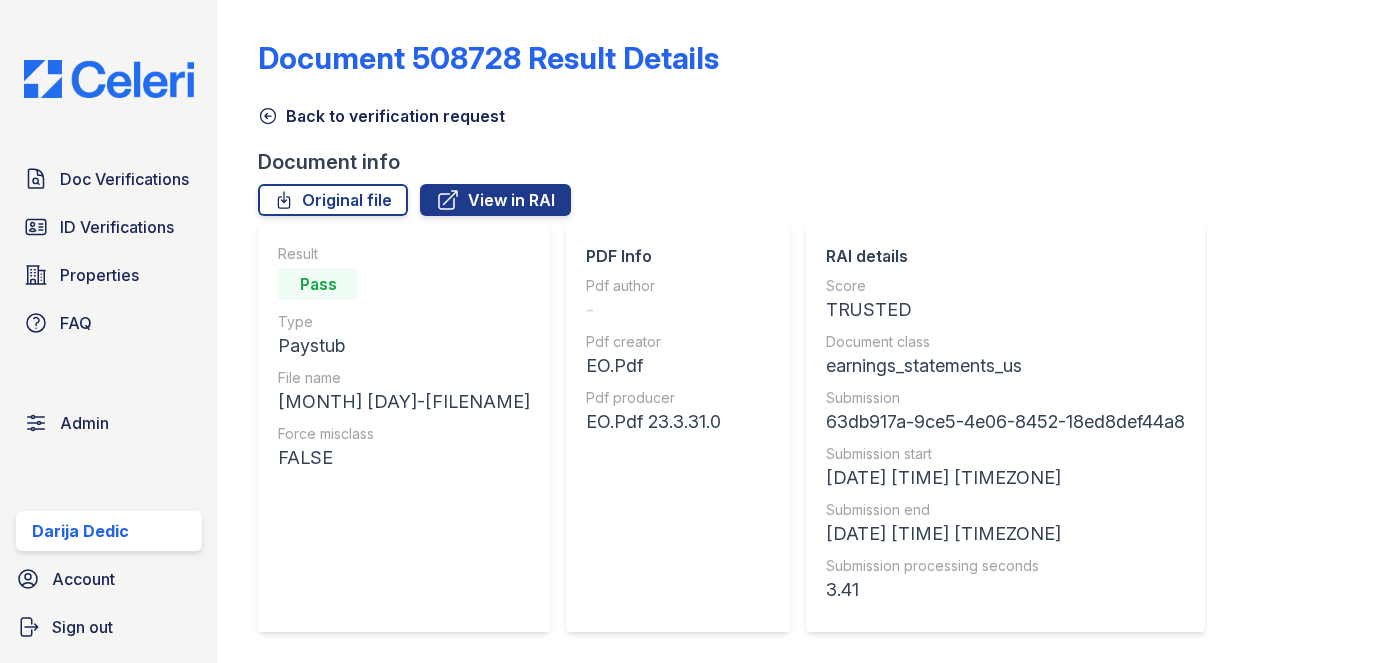 scroll, scrollTop: 0, scrollLeft: 0, axis: both 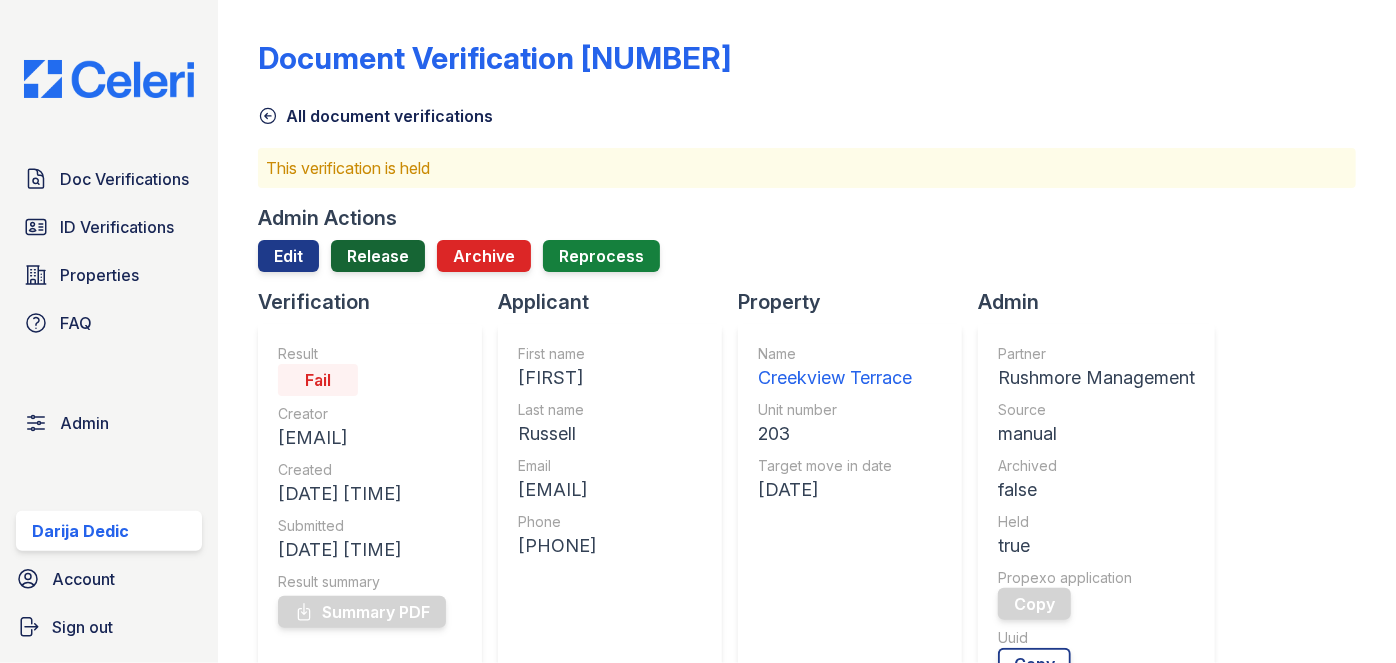 click on "Release" at bounding box center [378, 256] 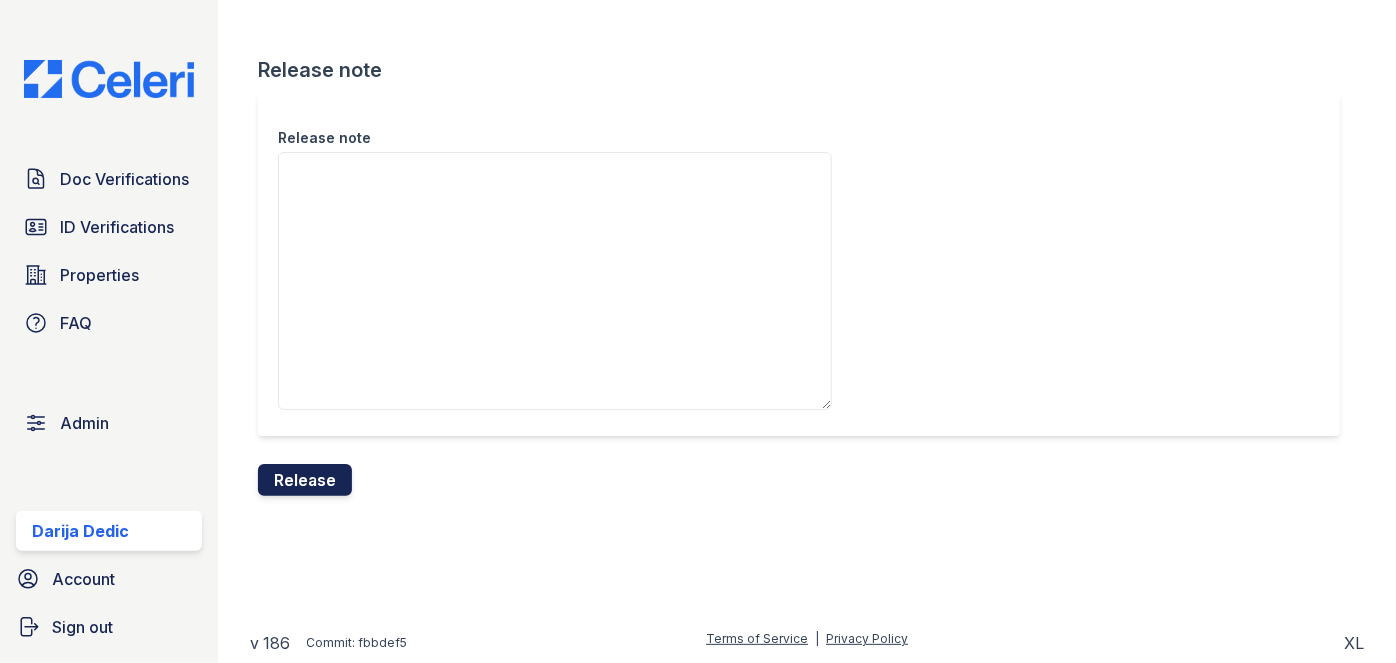 click on "Release" at bounding box center (305, 480) 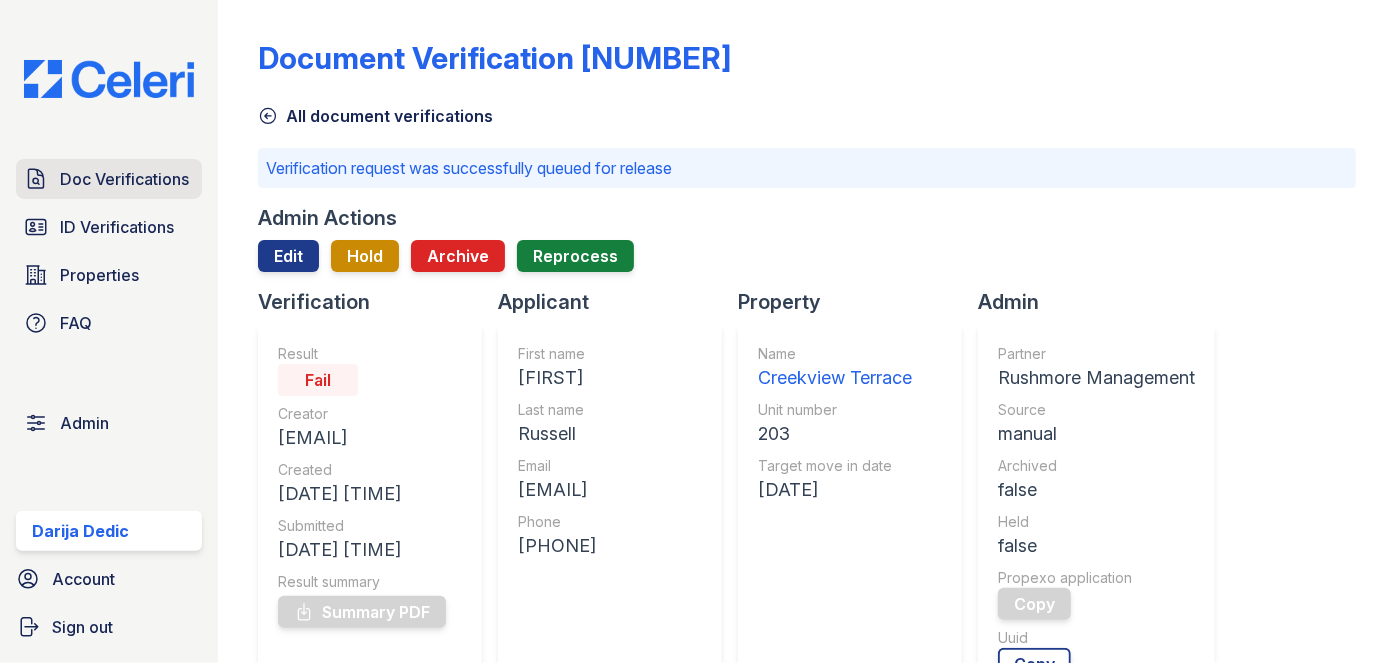 click on "Doc Verifications" at bounding box center (109, 179) 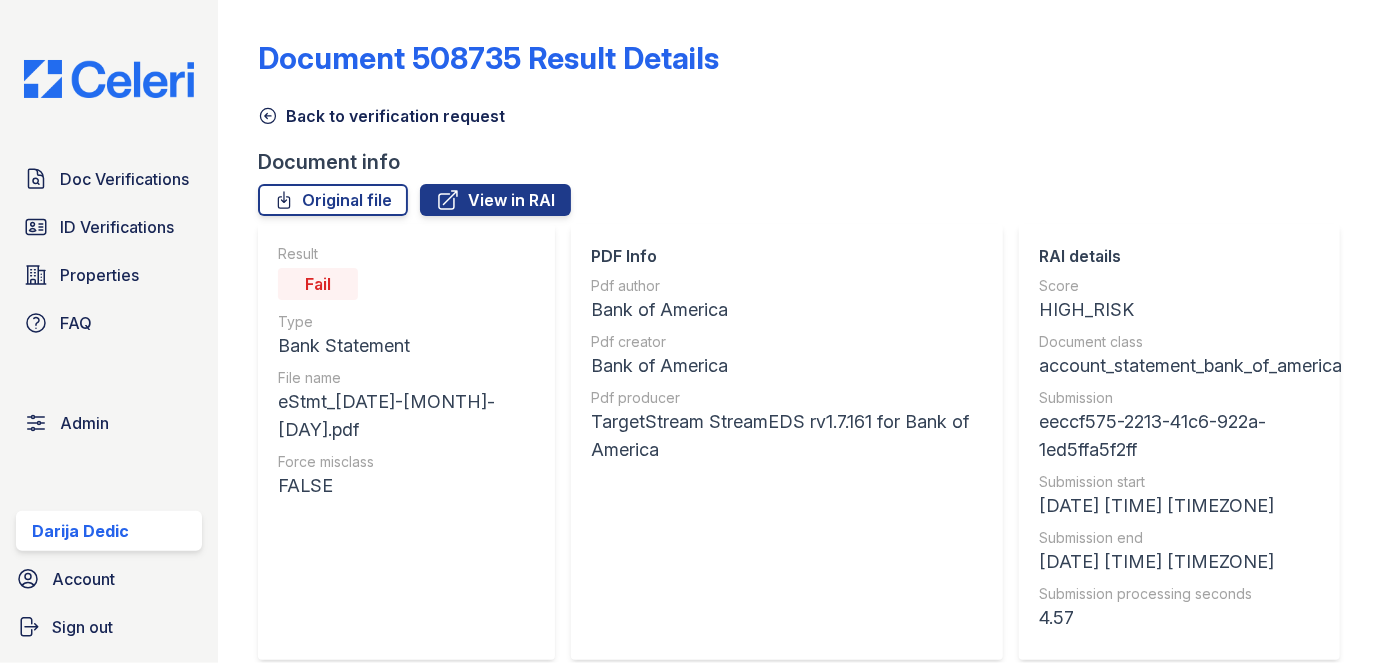 scroll, scrollTop: 0, scrollLeft: 0, axis: both 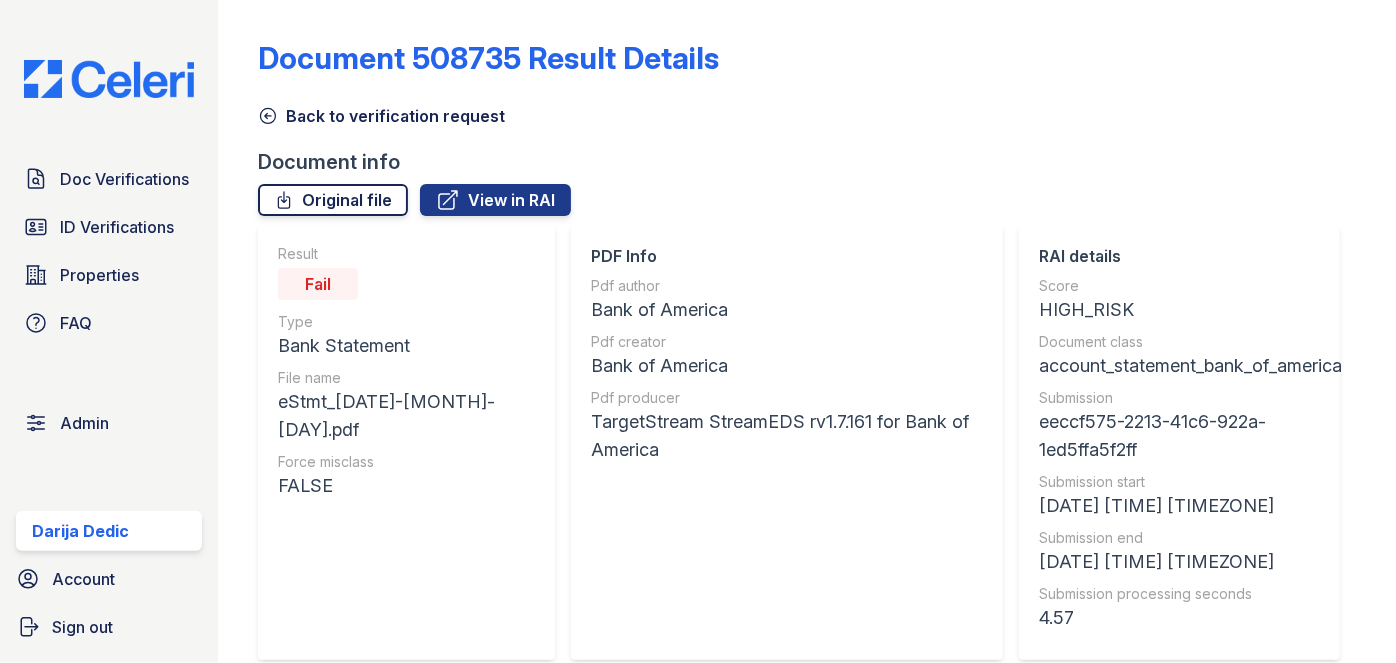 click on "Original file" at bounding box center (333, 200) 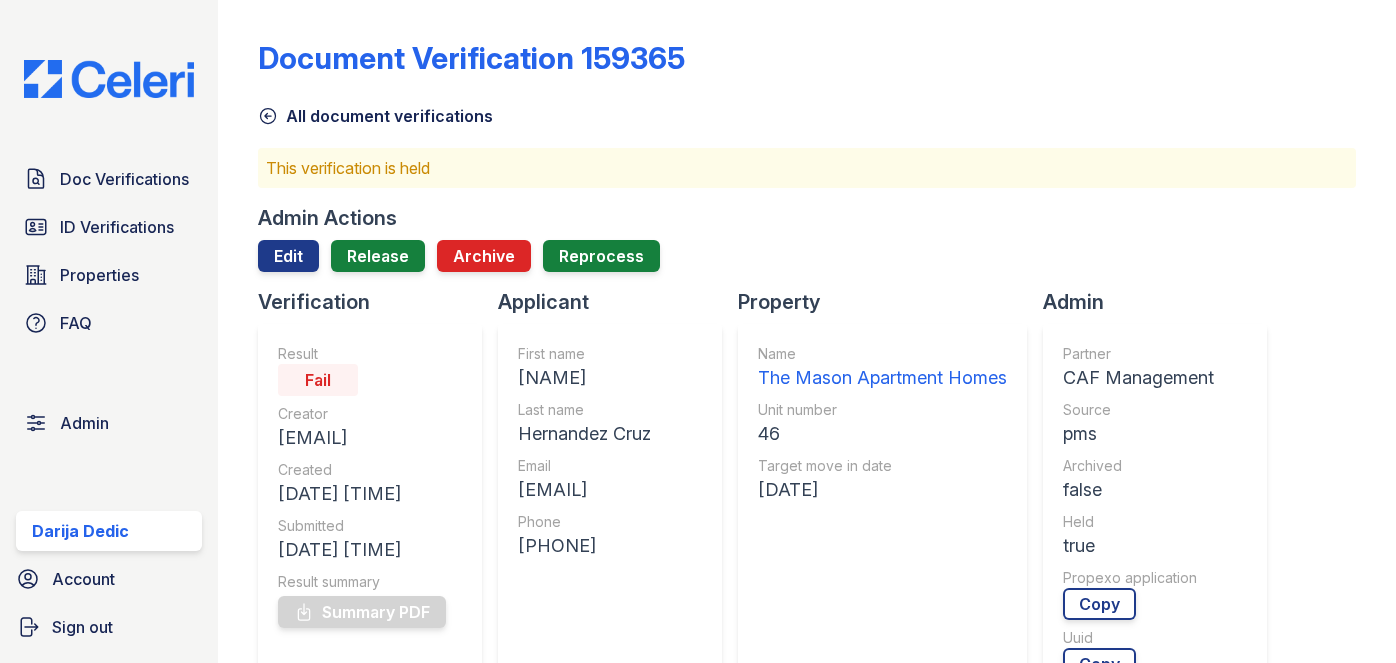 scroll, scrollTop: 0, scrollLeft: 0, axis: both 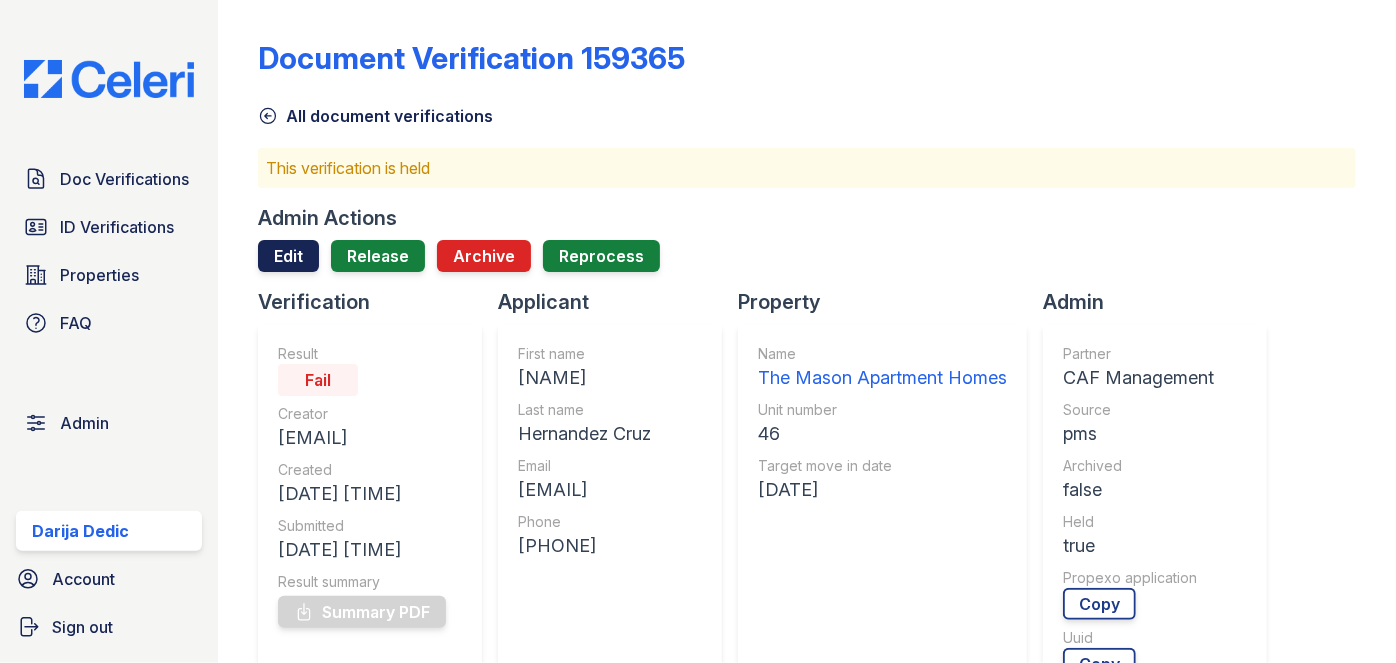 click on "Edit" at bounding box center [288, 256] 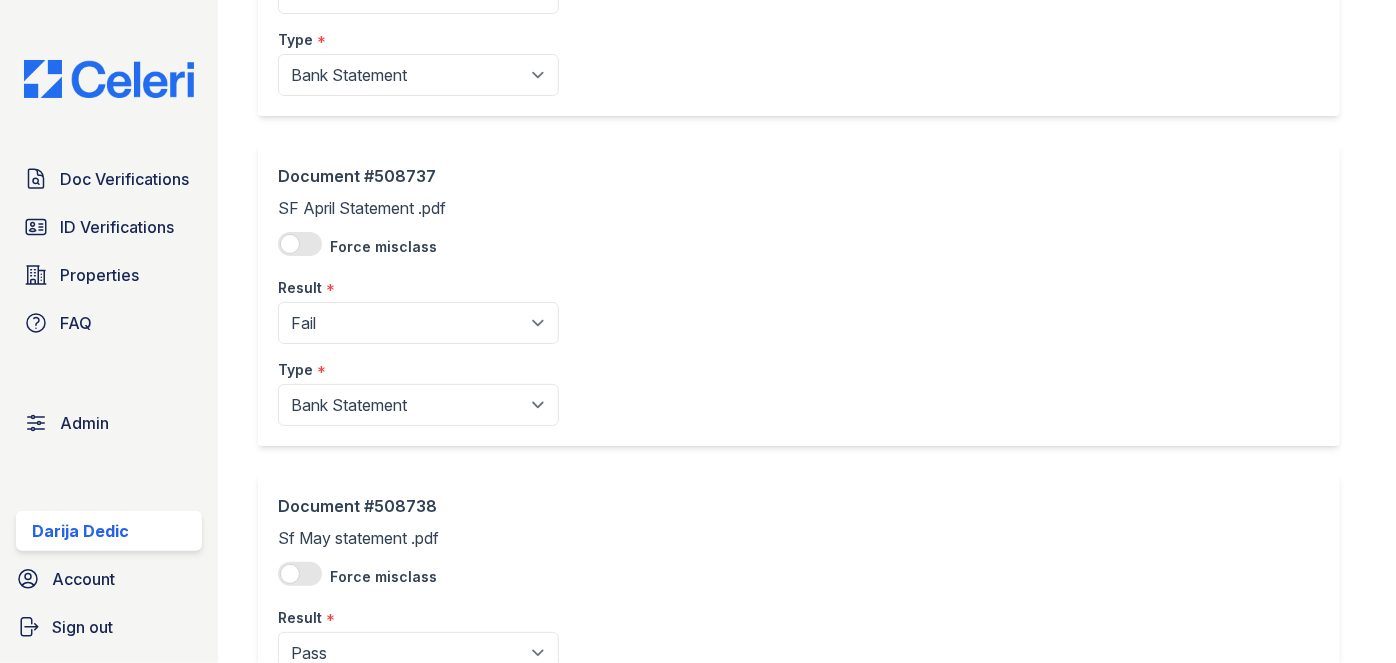 scroll, scrollTop: 454, scrollLeft: 0, axis: vertical 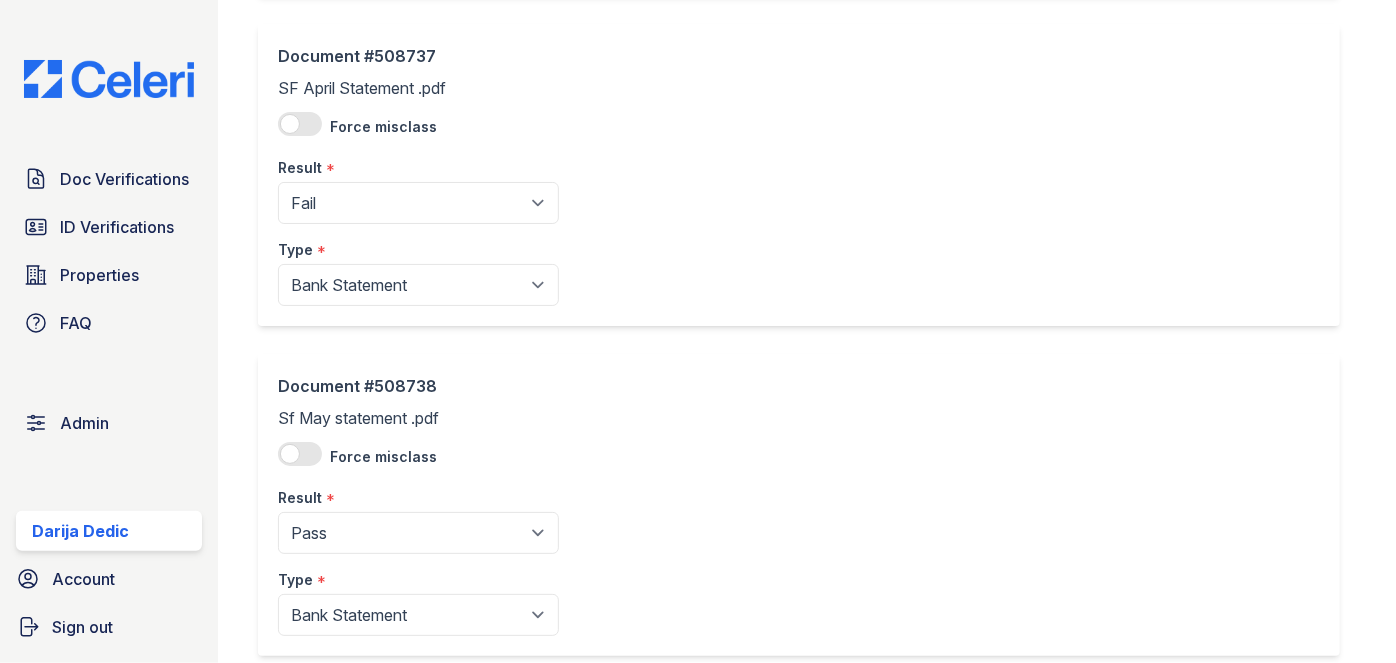 click on "Result
*" at bounding box center [418, -168] 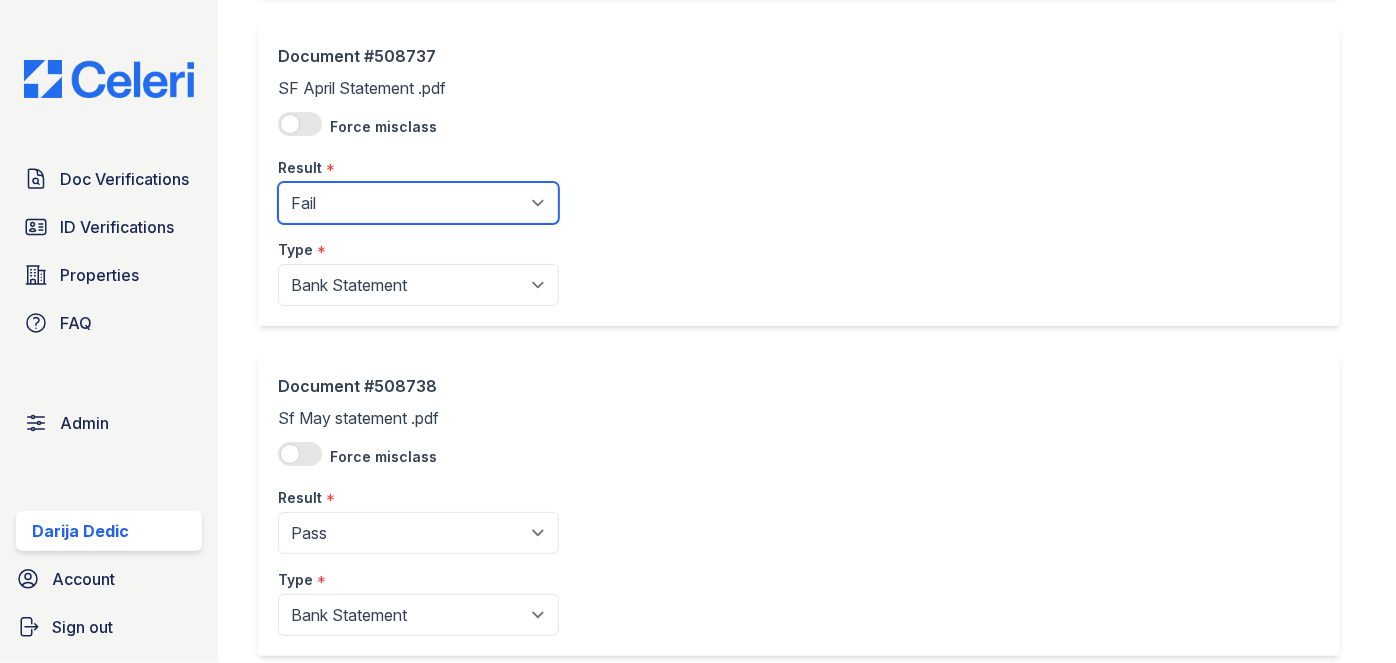 click on "Pending
Sent
Started
Processing
Pass
Fail
Caution
Error
N/A" at bounding box center [418, 203] 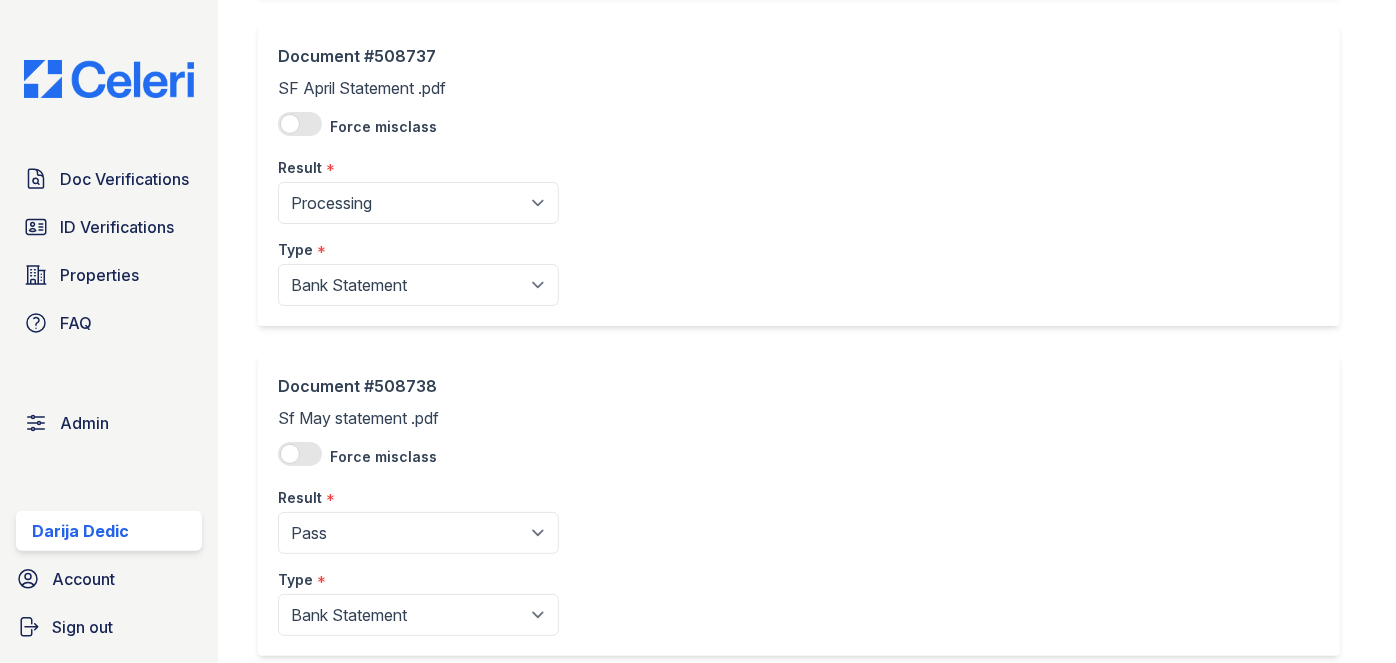 click on "Document #508737
SF April Statement .pdf
Force misclass
Result
*
Pending
Sent
Started
Processing
Pass
Fail
Caution
Error
N/A
Type
*
Paystub
Bank Statement
Offer Letter
Tax Documents
Benefit Award Letter
Investment Account Statement
Other" at bounding box center [807, 189] 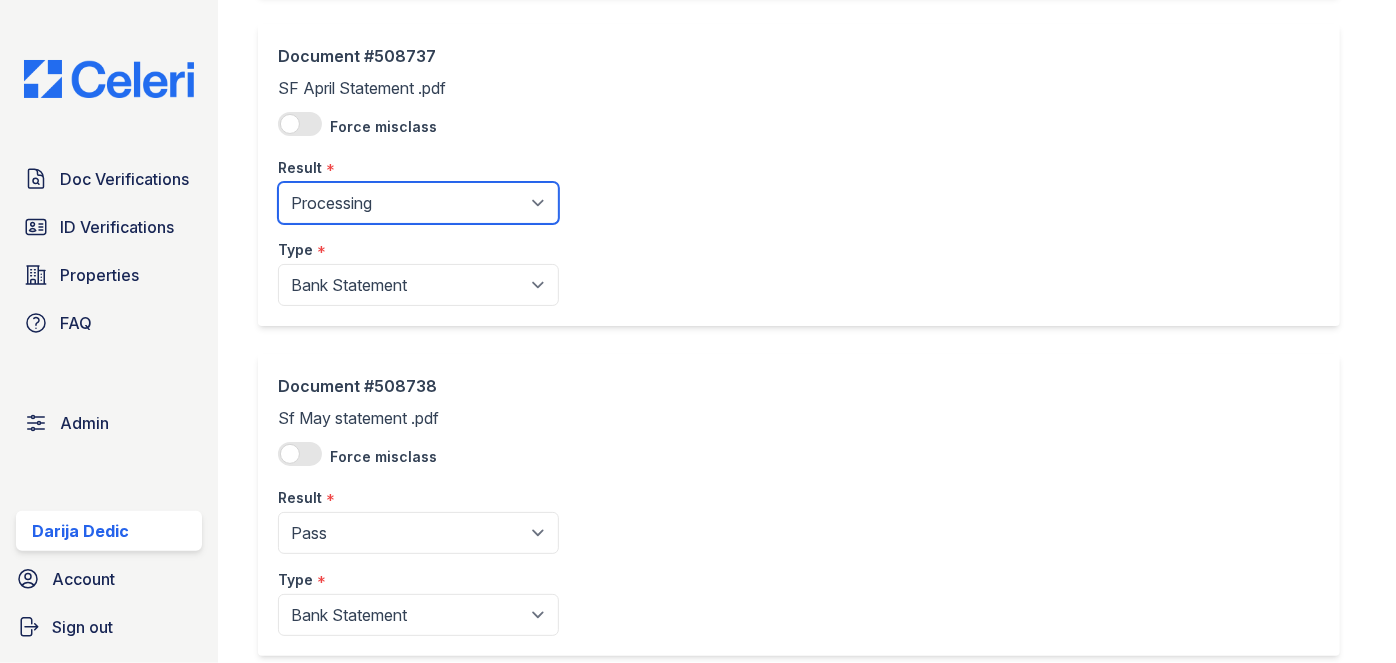 click on "Pending
Sent
Started
Processing
Pass
Fail
Caution
Error
N/A" at bounding box center (418, 203) 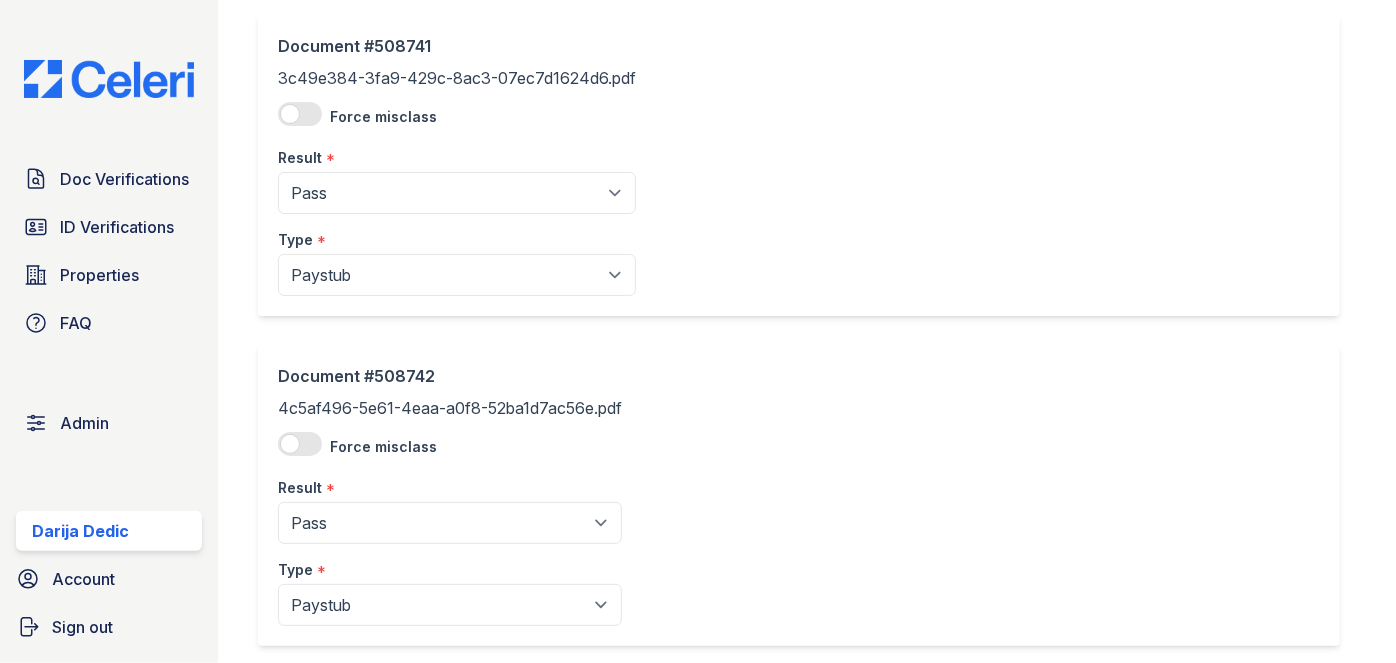 scroll, scrollTop: 1890, scrollLeft: 0, axis: vertical 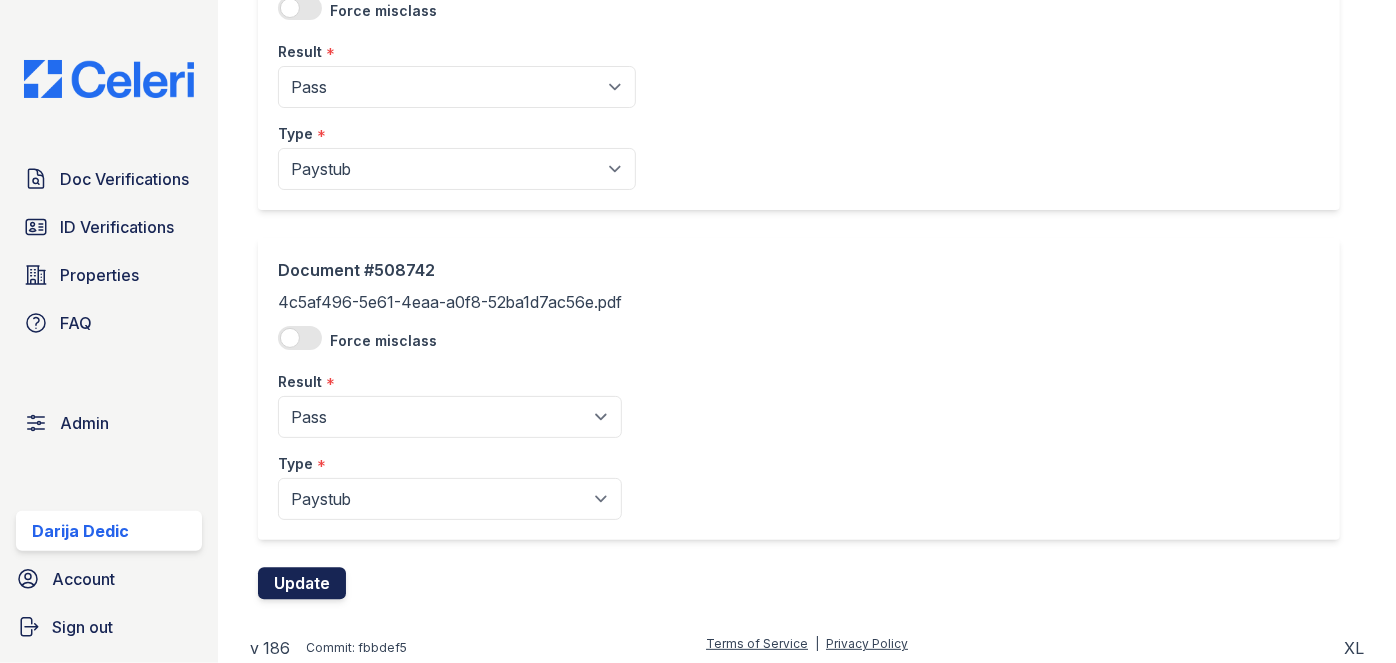 click on "Update" at bounding box center [302, 584] 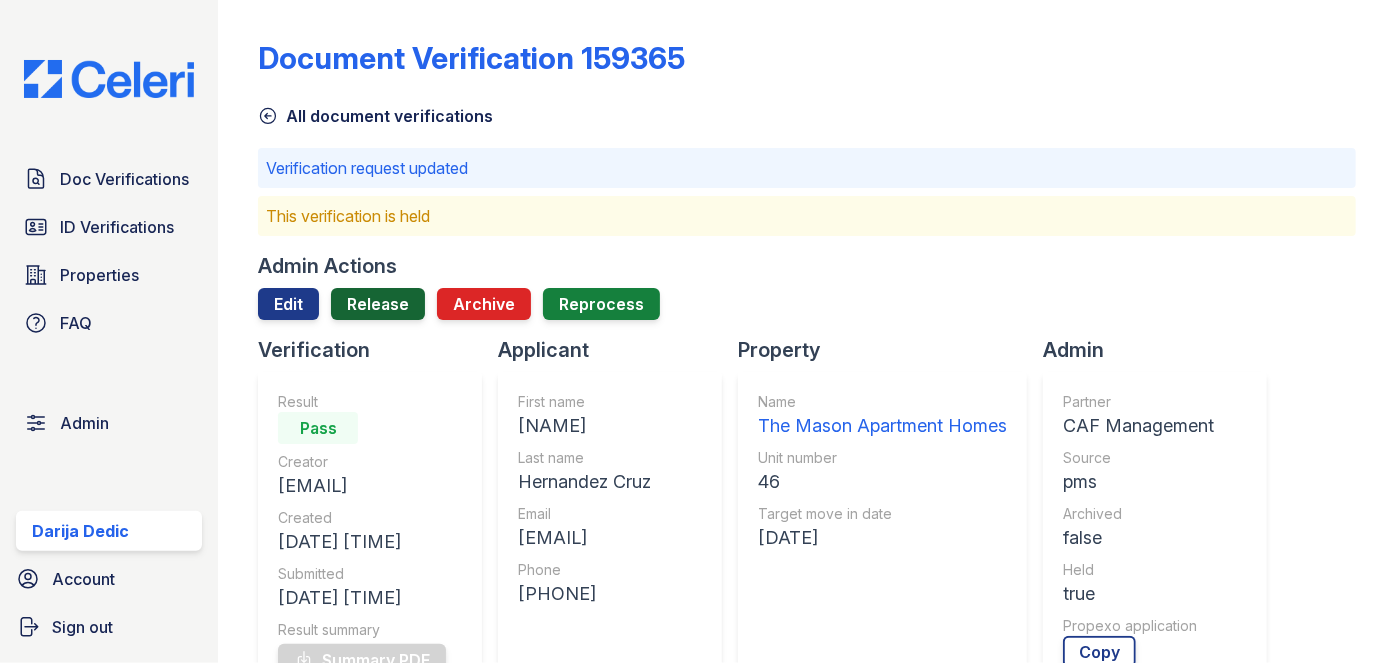 click on "Release" at bounding box center [378, 304] 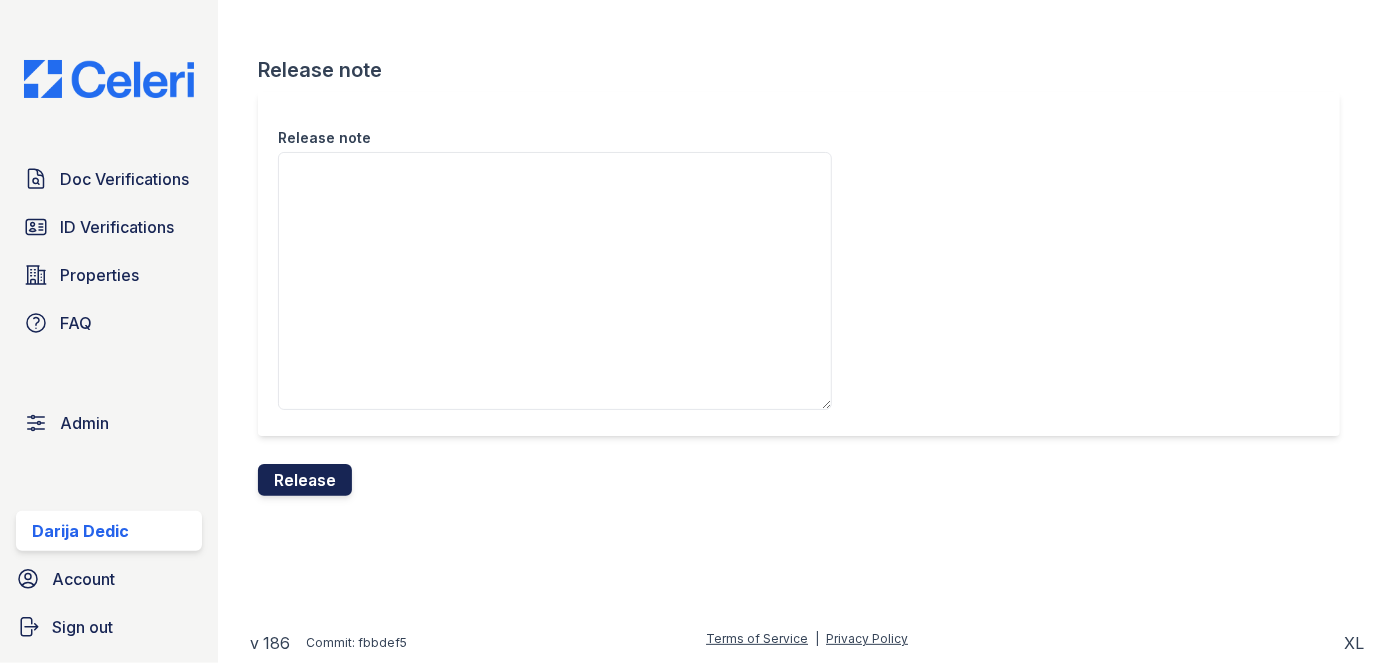 click on "Release" at bounding box center (305, 480) 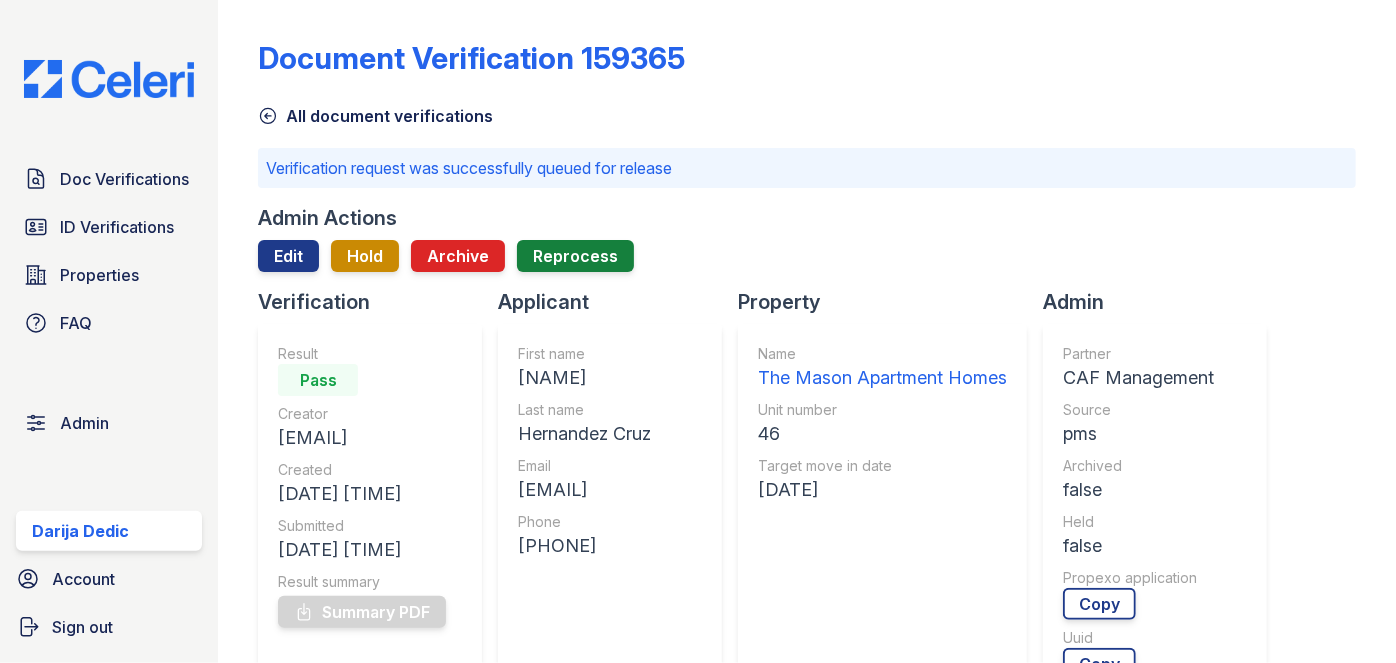 click on "Doc Verifications
ID Verifications
Properties
FAQ
Admin
Darija Dedic
Account
Sign out" at bounding box center [109, 331] 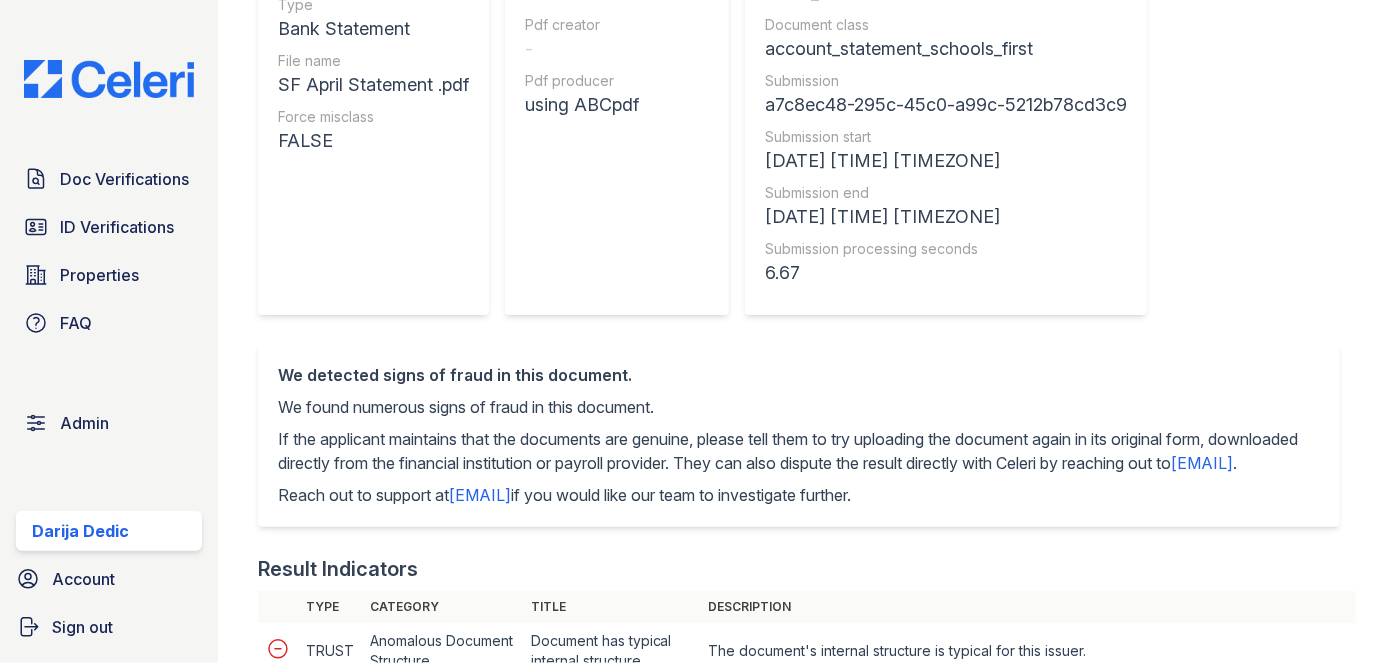 scroll, scrollTop: 0, scrollLeft: 0, axis: both 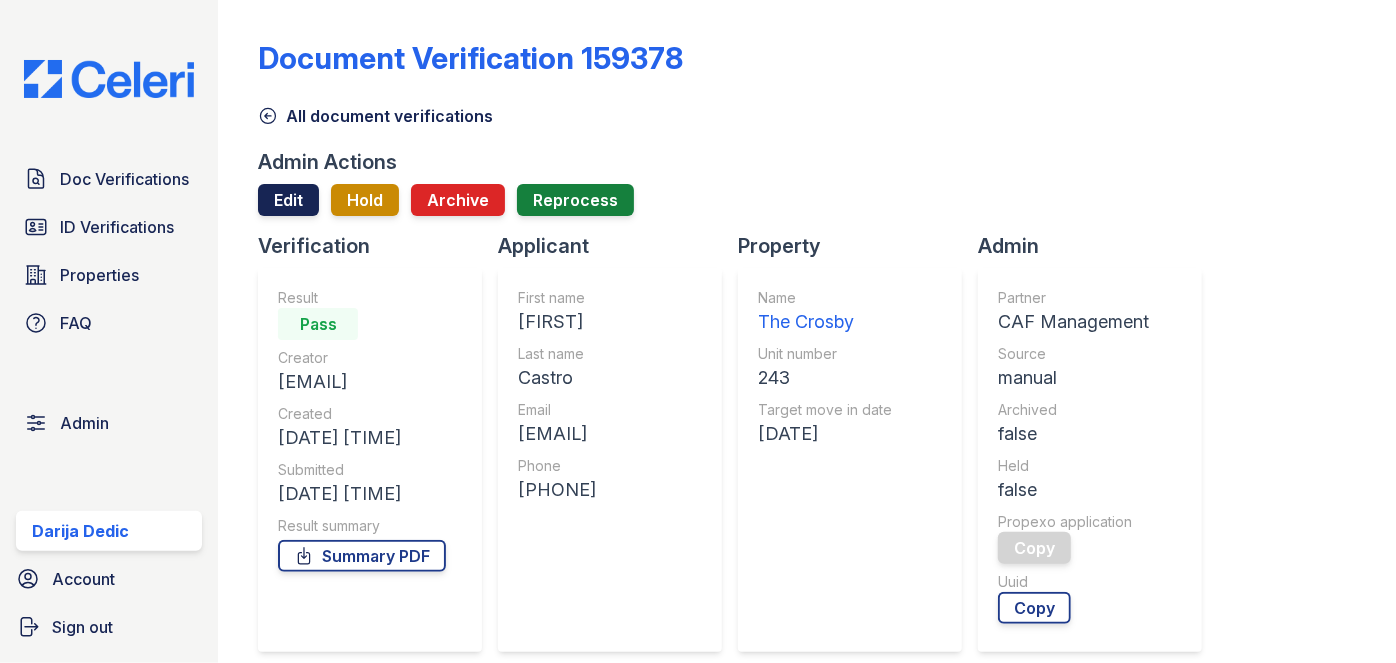 click on "Edit" at bounding box center [288, 200] 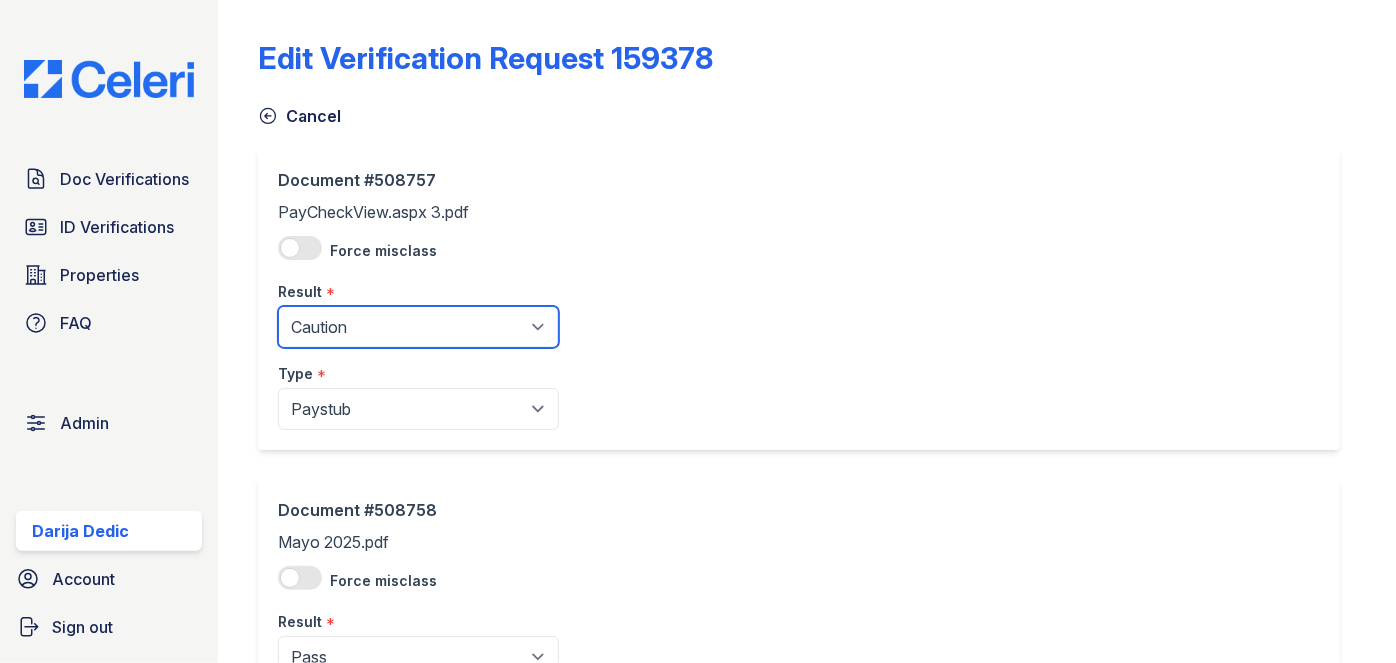 click on "Pending
Sent
Started
Processing
Pass
Fail
Caution
Error
N/A" at bounding box center (418, 327) 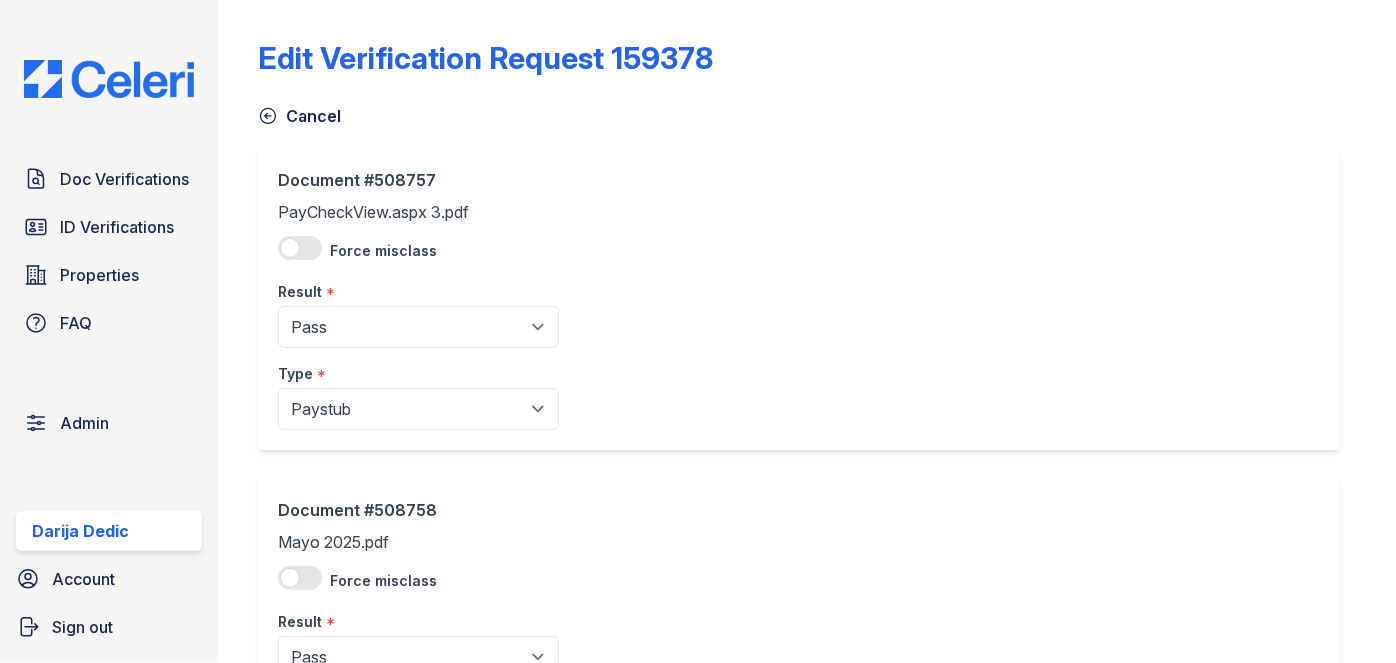 click on "Document #508758
Mayo [YEAR].pdf
Force misclass
Result
*
Pending
Sent
Started
Processing
Pass
Fail
Caution
Error
N/A
Type
*
Paystub
Bank Statement
Offer Letter
Tax Documents
Benefit Award Letter
Investment Account Statement
Other" at bounding box center [799, 299] 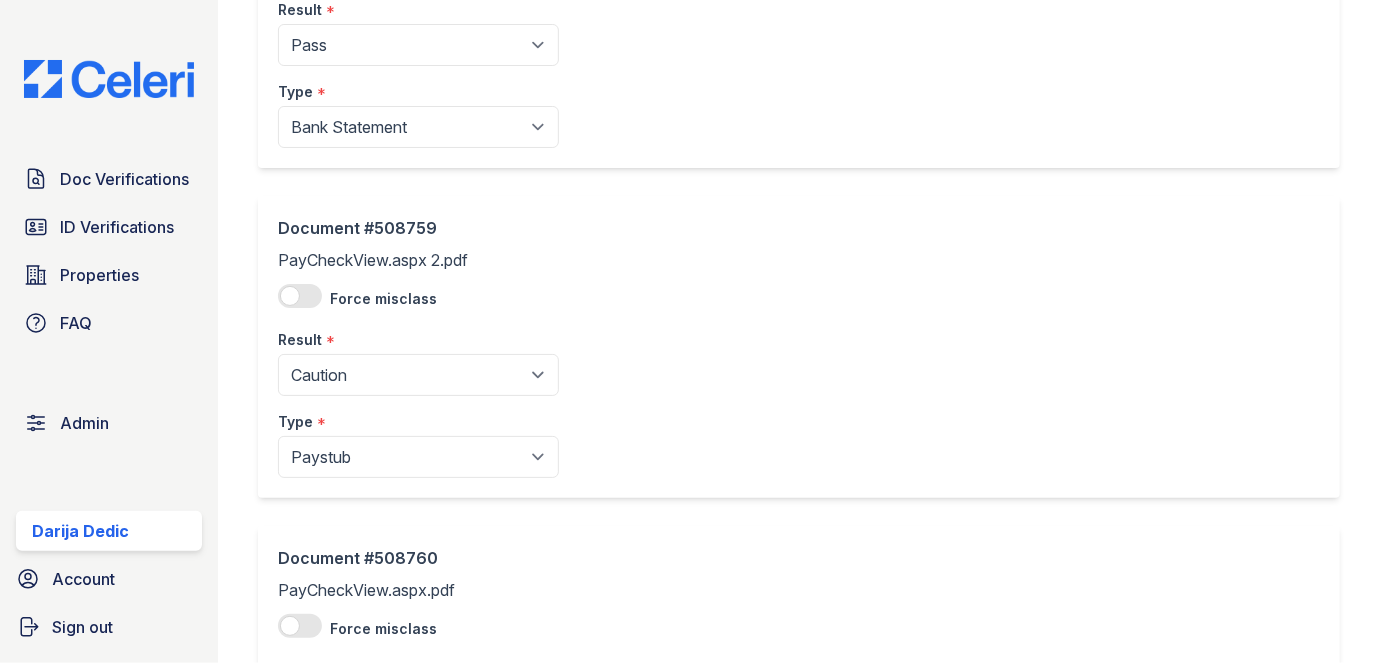 scroll, scrollTop: 727, scrollLeft: 0, axis: vertical 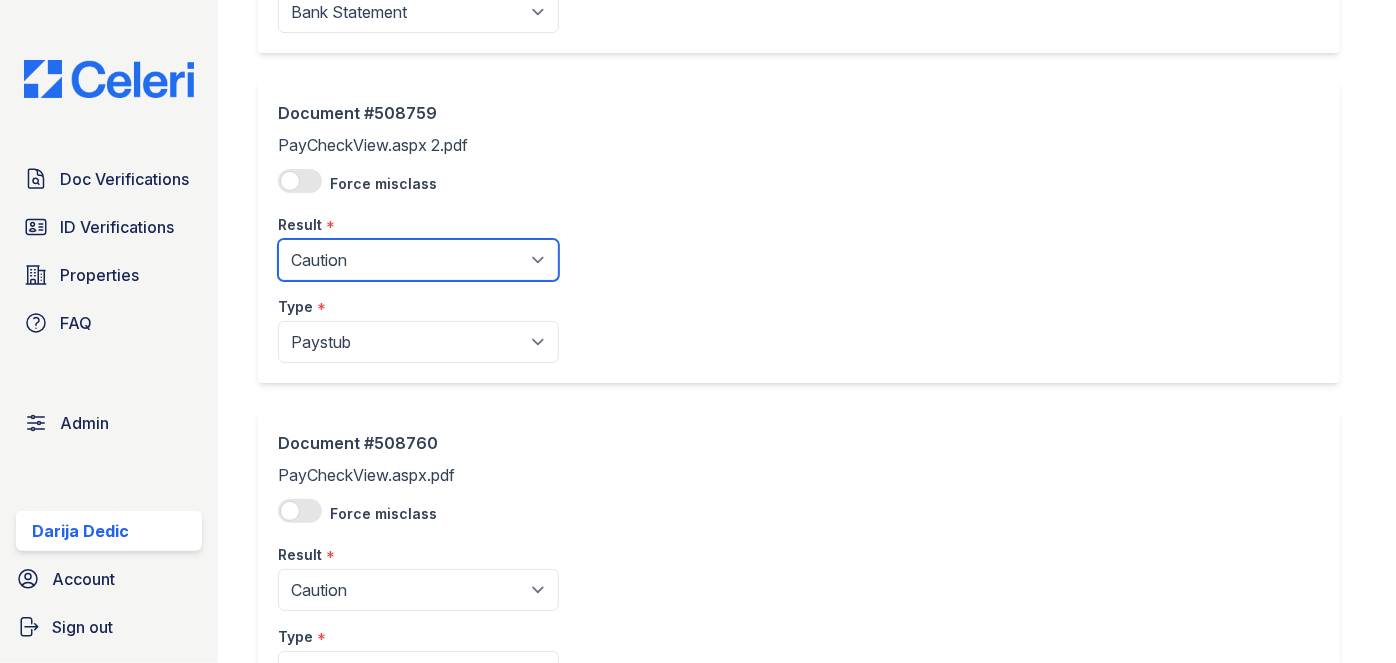 click on "Pending
Sent
Started
Processing
Pass
Fail
Caution
Error
N/A" at bounding box center (418, 260) 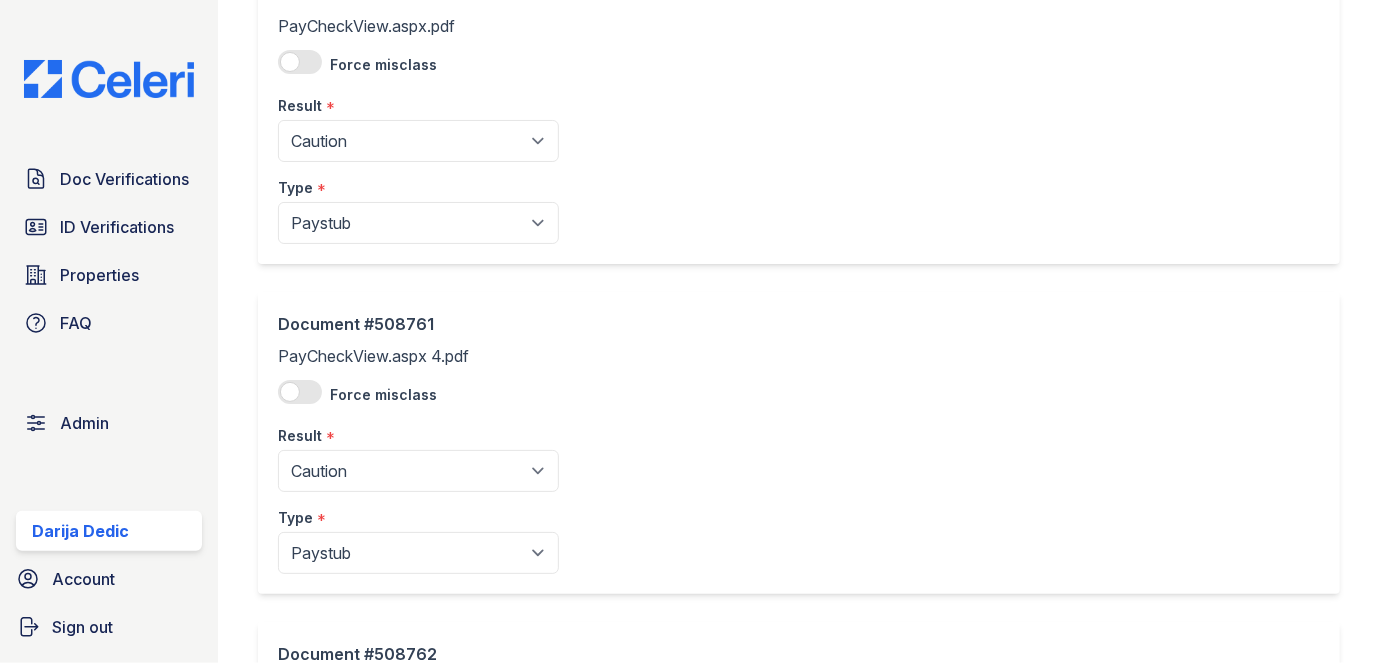 scroll, scrollTop: 1181, scrollLeft: 0, axis: vertical 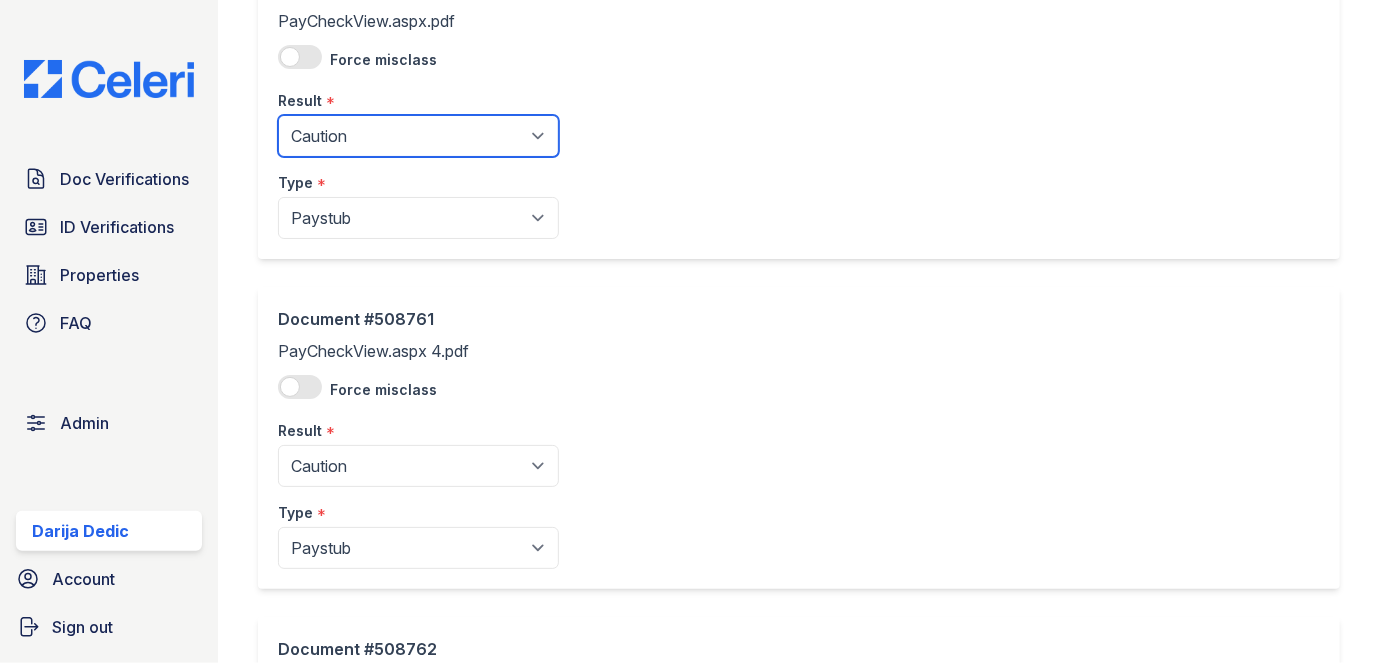 click on "Pending
Sent
Started
Processing
Pass
Fail
Caution
Error
N/A" at bounding box center (418, 136) 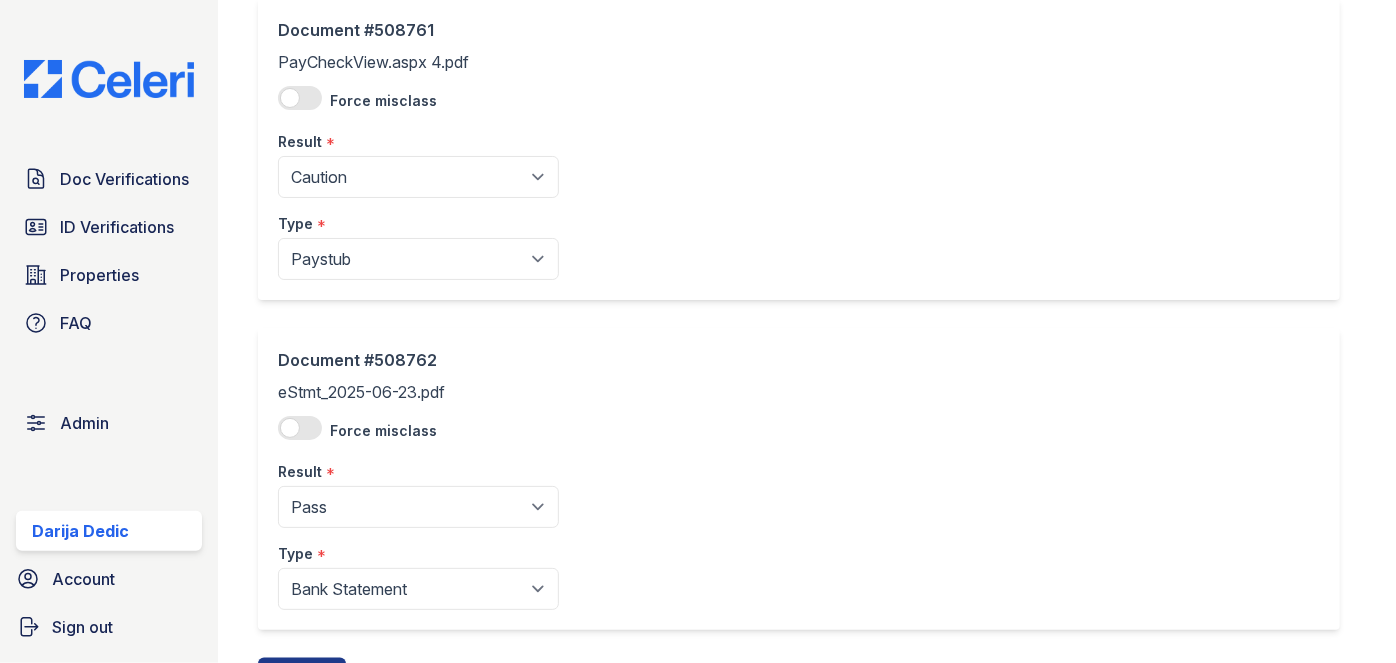 scroll, scrollTop: 1545, scrollLeft: 0, axis: vertical 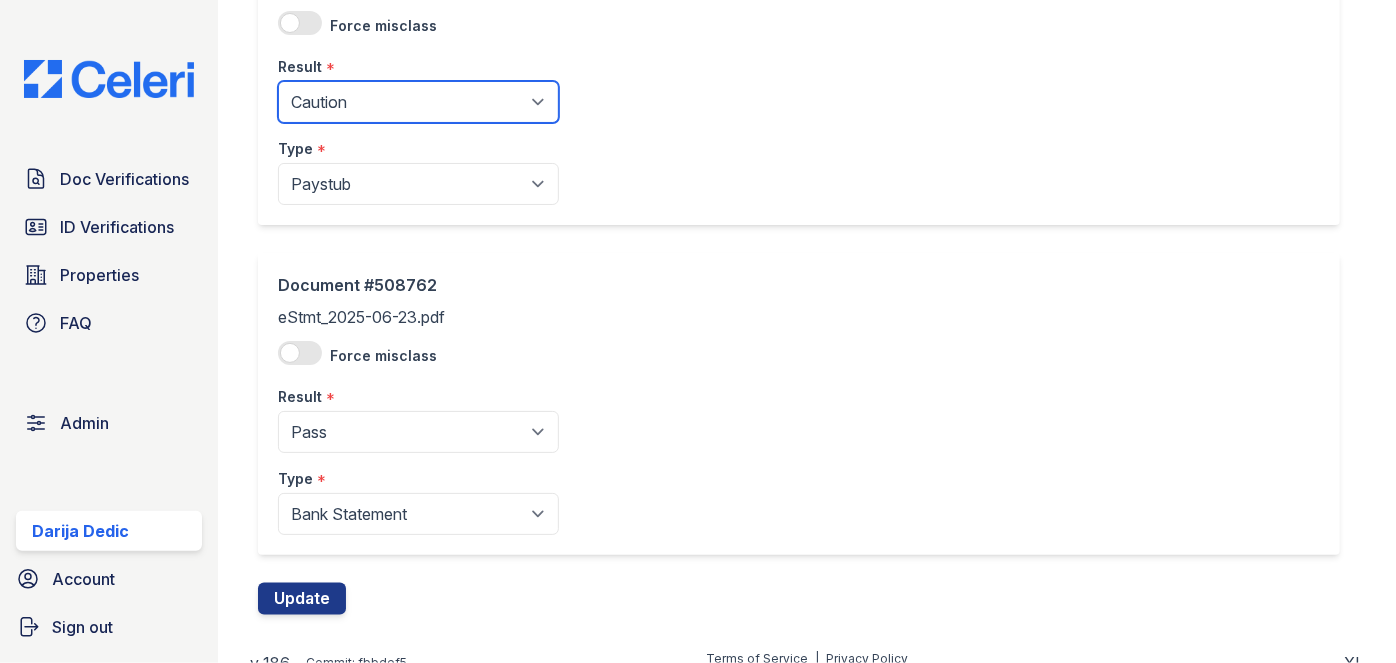 click on "Pending
Sent
Started
Processing
Pass
Fail
Caution
Error
N/A" at bounding box center (418, 102) 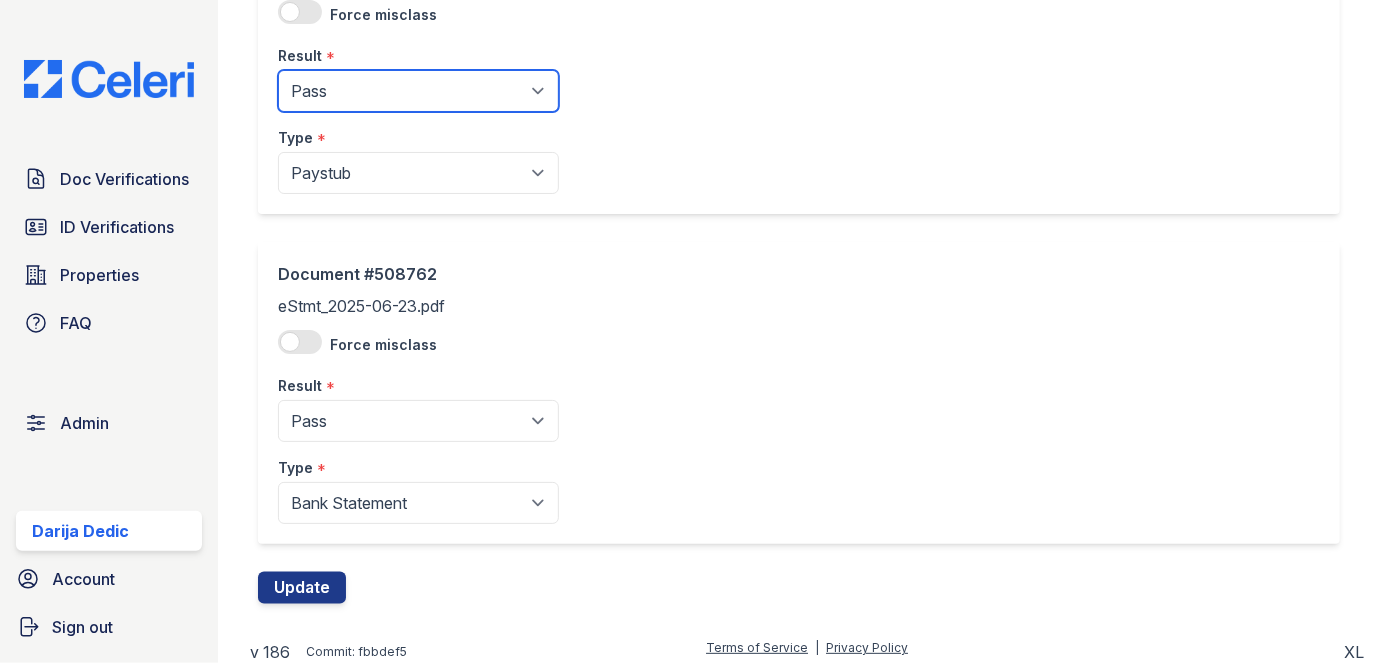 scroll, scrollTop: 1561, scrollLeft: 0, axis: vertical 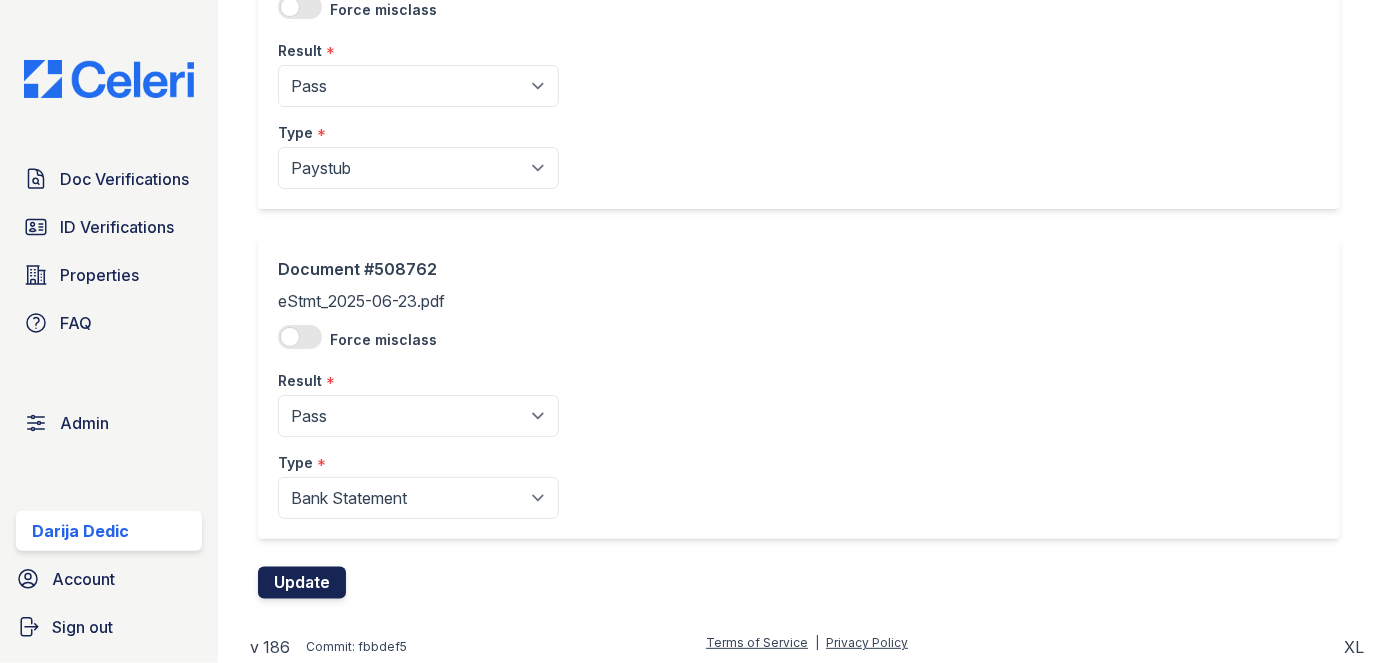 click on "Update" at bounding box center (302, 583) 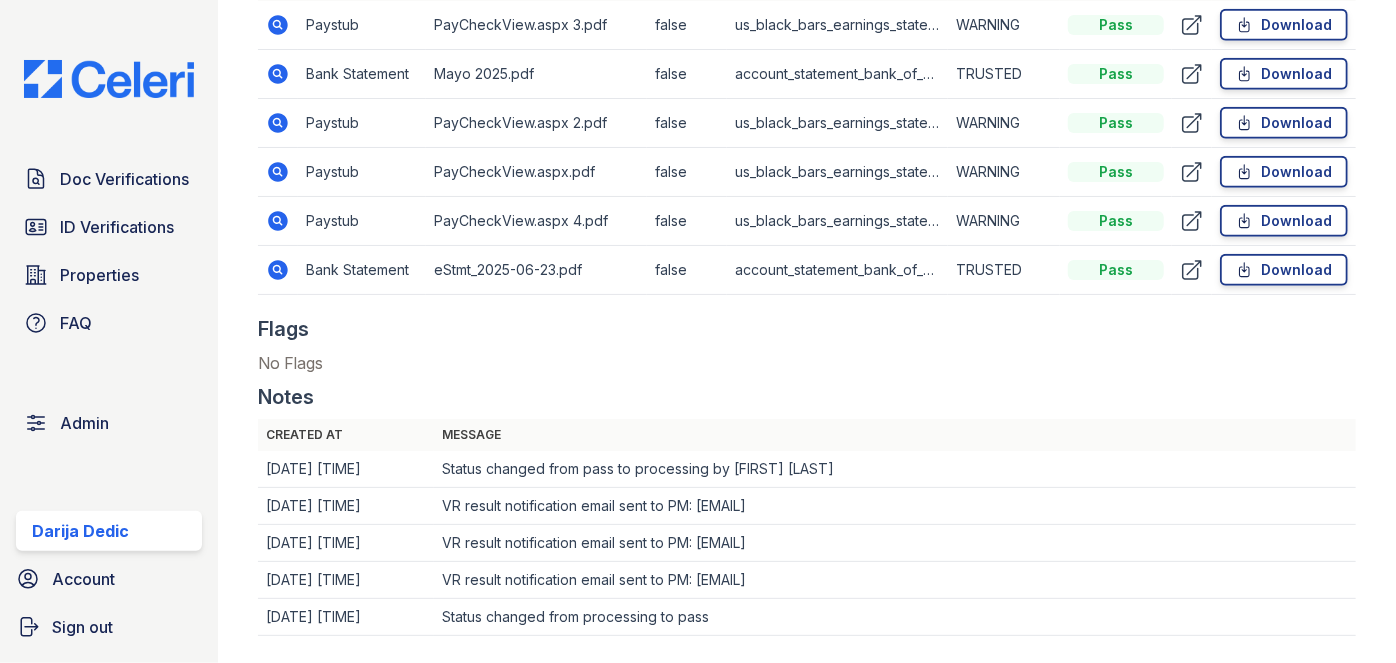 scroll, scrollTop: 1000, scrollLeft: 0, axis: vertical 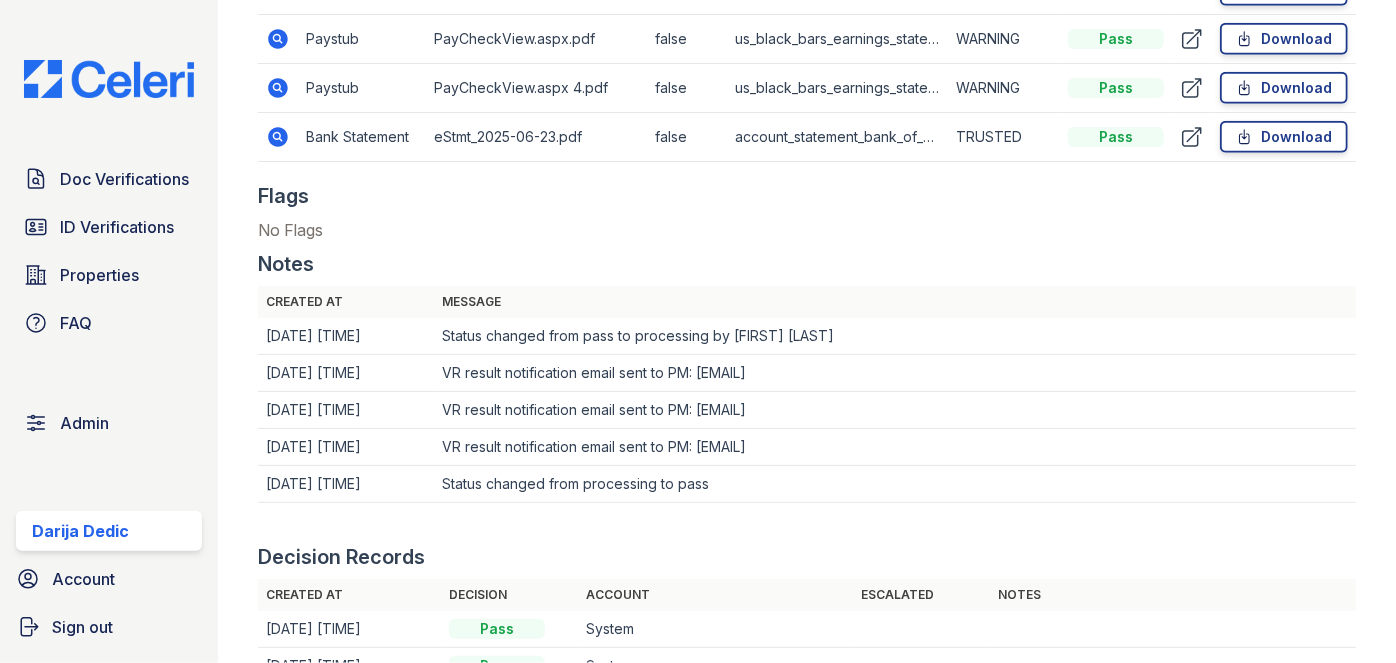 click 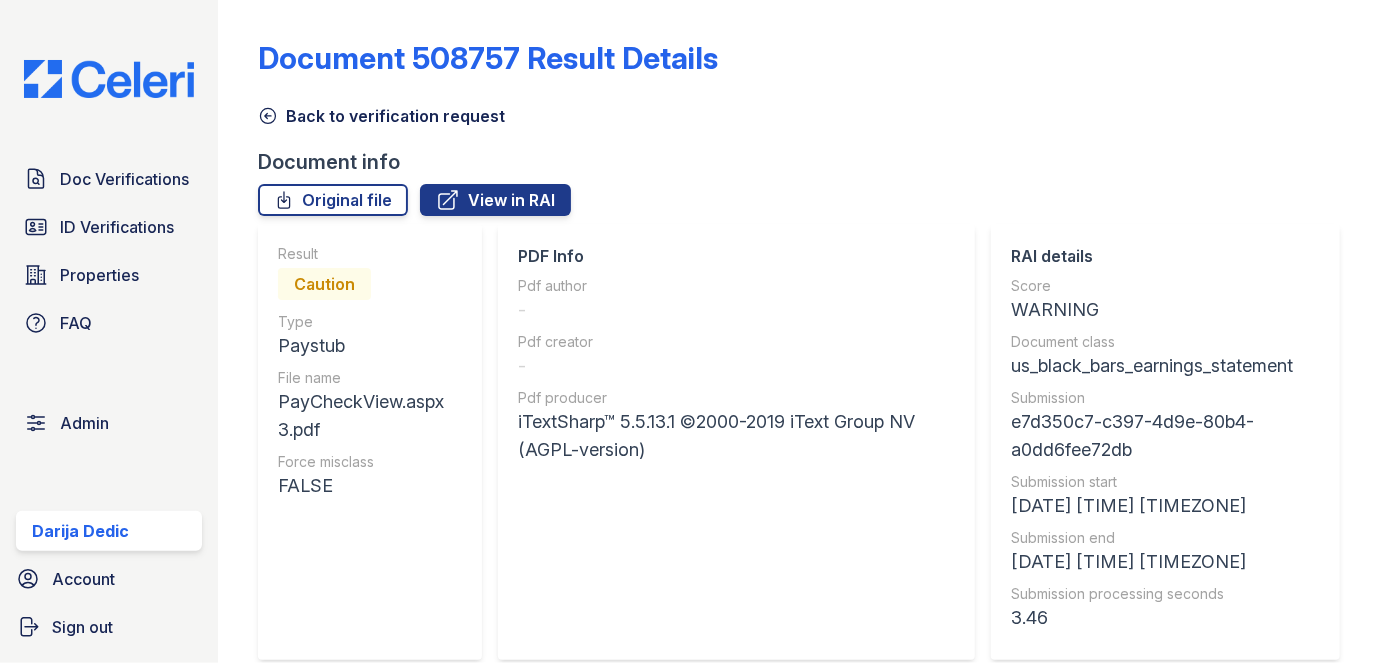 scroll, scrollTop: 0, scrollLeft: 0, axis: both 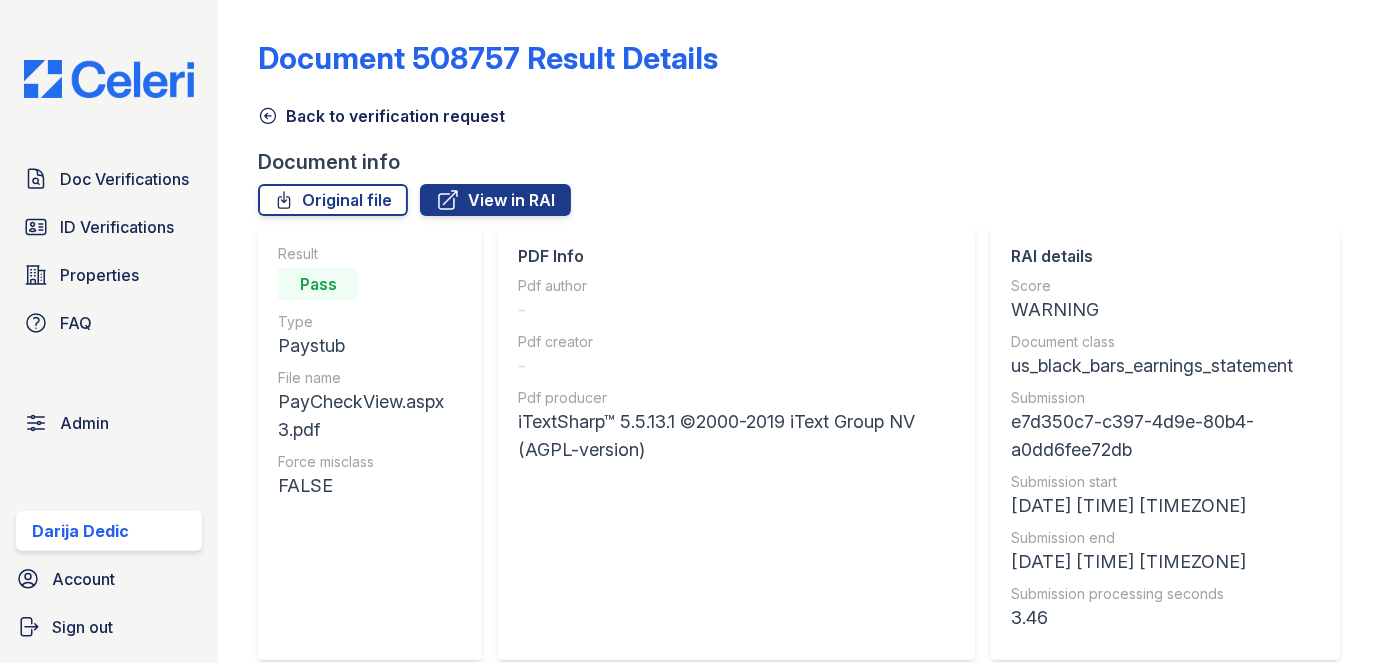 click on "Doc Verifications
ID Verifications
Properties
FAQ
Admin
[FIRST] [LAST]
Account
Sign out" at bounding box center [109, 331] 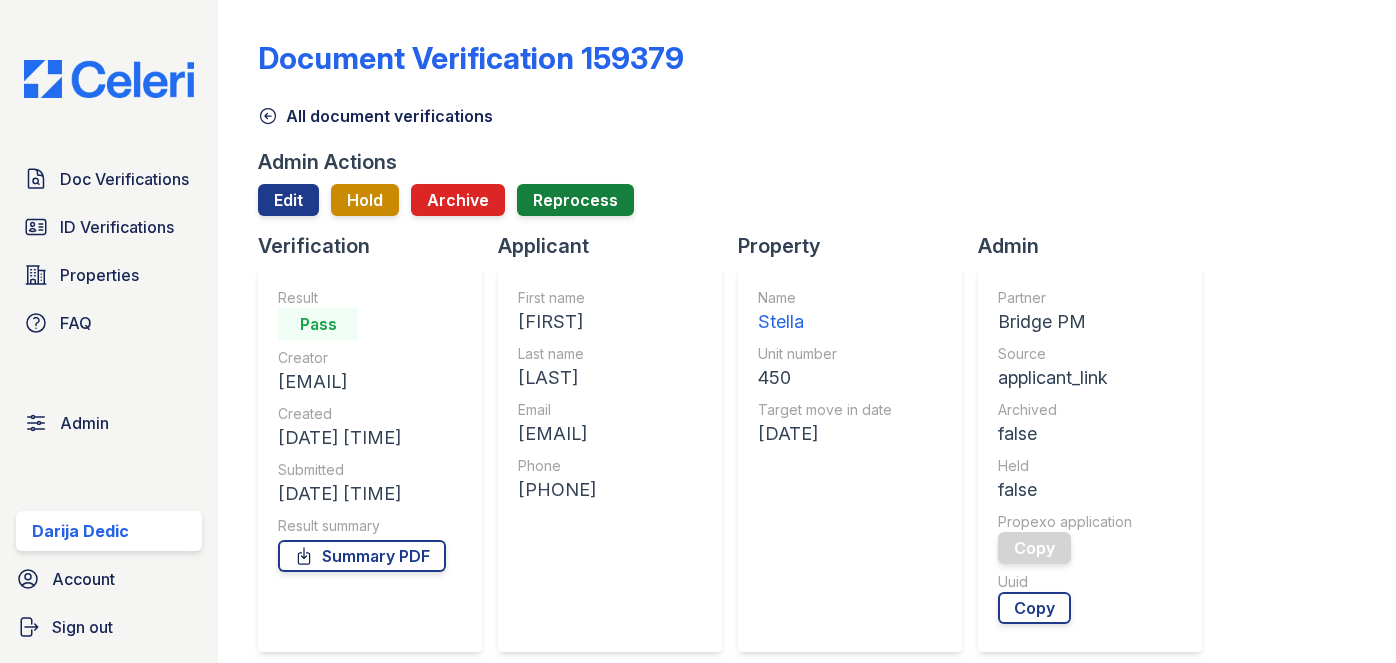 scroll, scrollTop: 0, scrollLeft: 0, axis: both 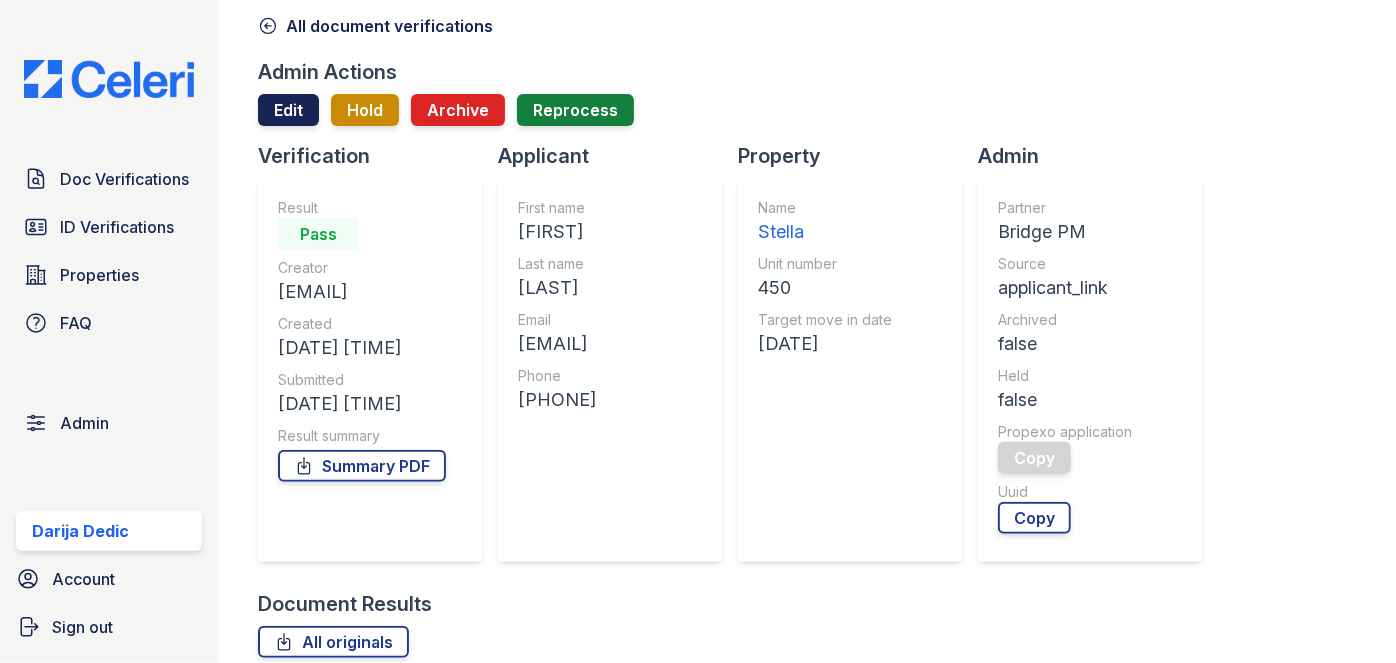 click on "Edit" at bounding box center (288, 110) 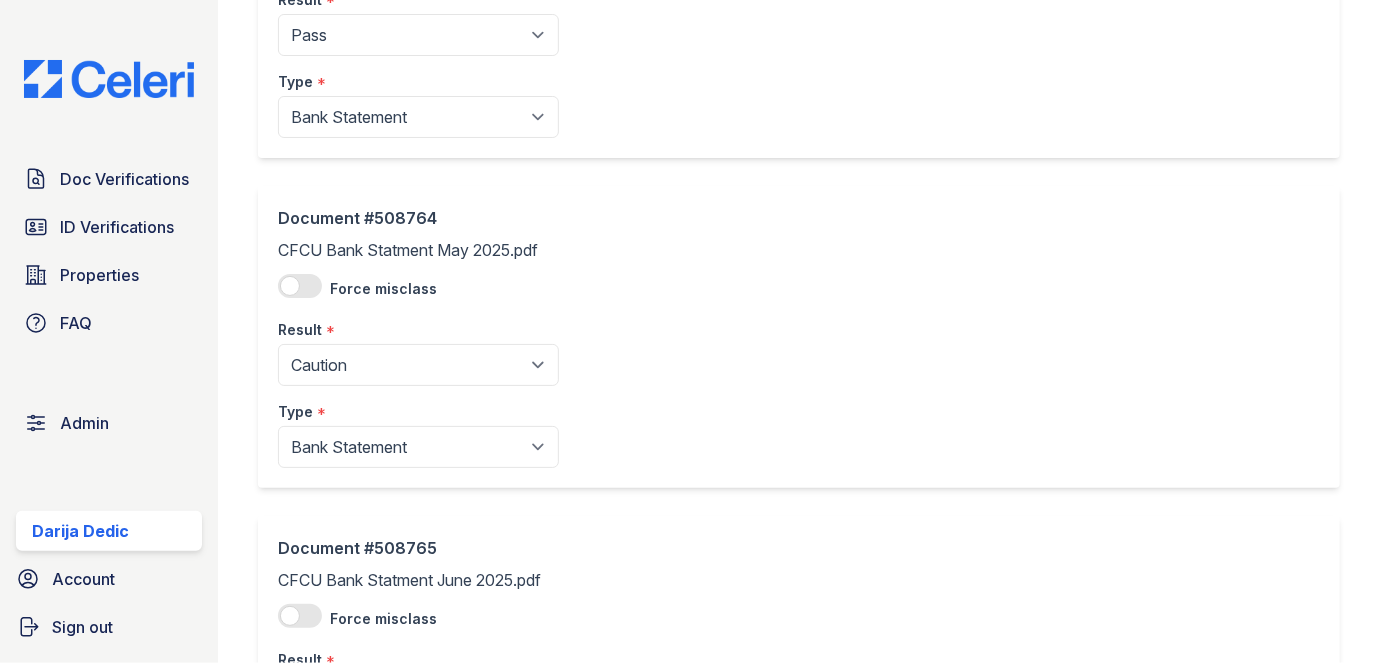 scroll, scrollTop: 454, scrollLeft: 0, axis: vertical 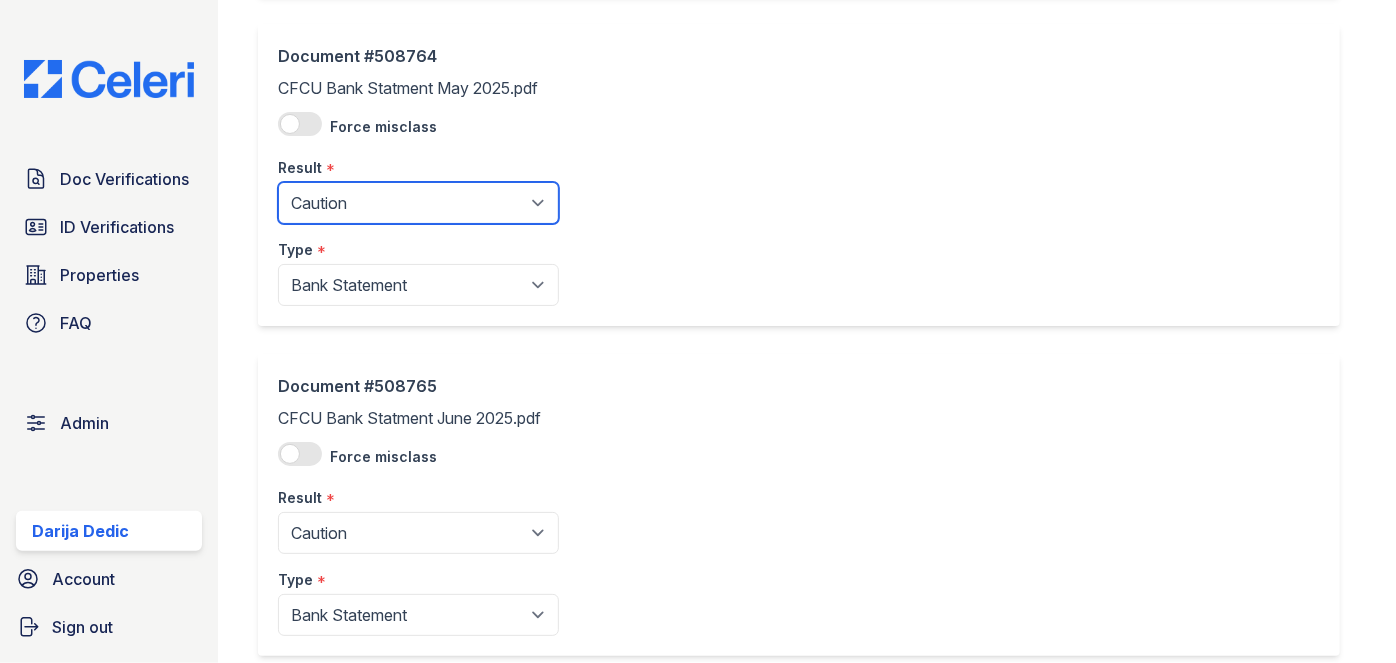 click on "Pending
Sent
Started
Processing
Pass
Fail
Caution
Error
N/A" at bounding box center [418, 203] 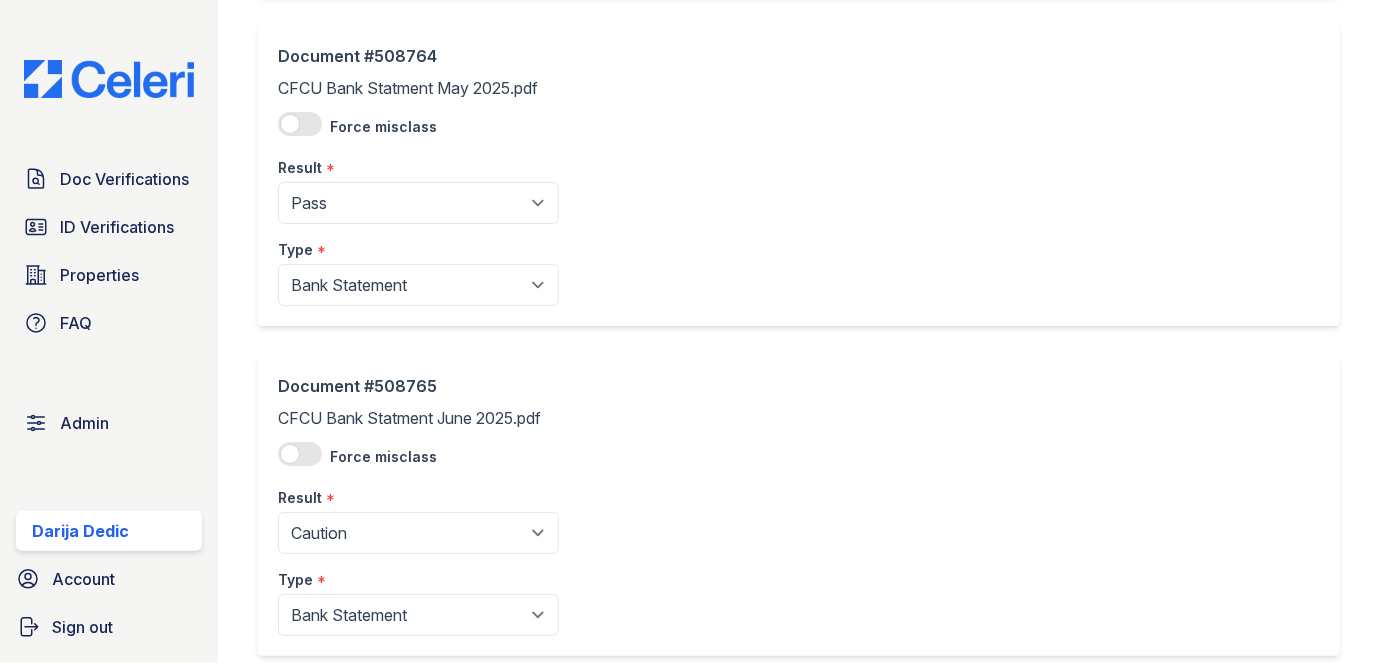 click on "Document #508765
CFCU Bank Statment June 2025.pdf
Force misclass
Result
*
Pending
Sent
Started
Processing
Pass
Fail
Caution
Error
N/A
Type
*
Paystub
Bank Statement
Offer Letter
Tax Documents
Benefit Award Letter
Investment Account Statement
Other" at bounding box center [799, -155] 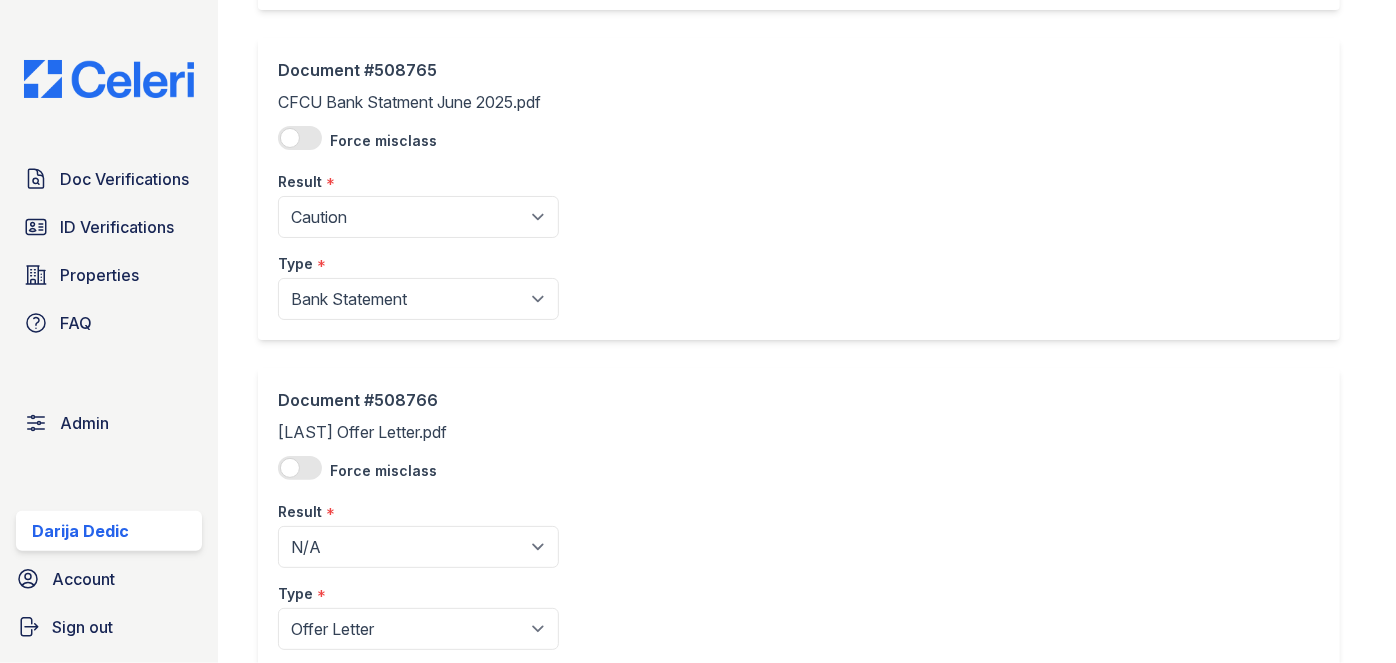 scroll, scrollTop: 818, scrollLeft: 0, axis: vertical 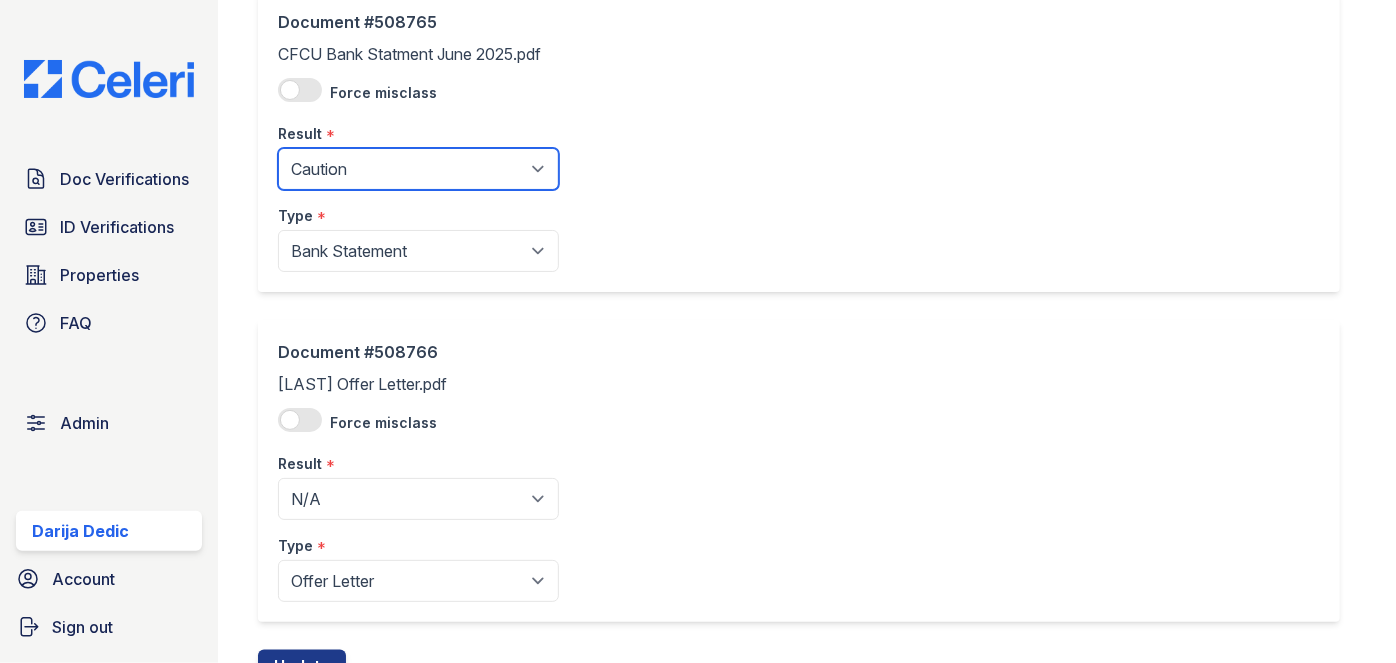click on "Pending
Sent
Started
Processing
Pass
Fail
Caution
Error
N/A" at bounding box center [418, 169] 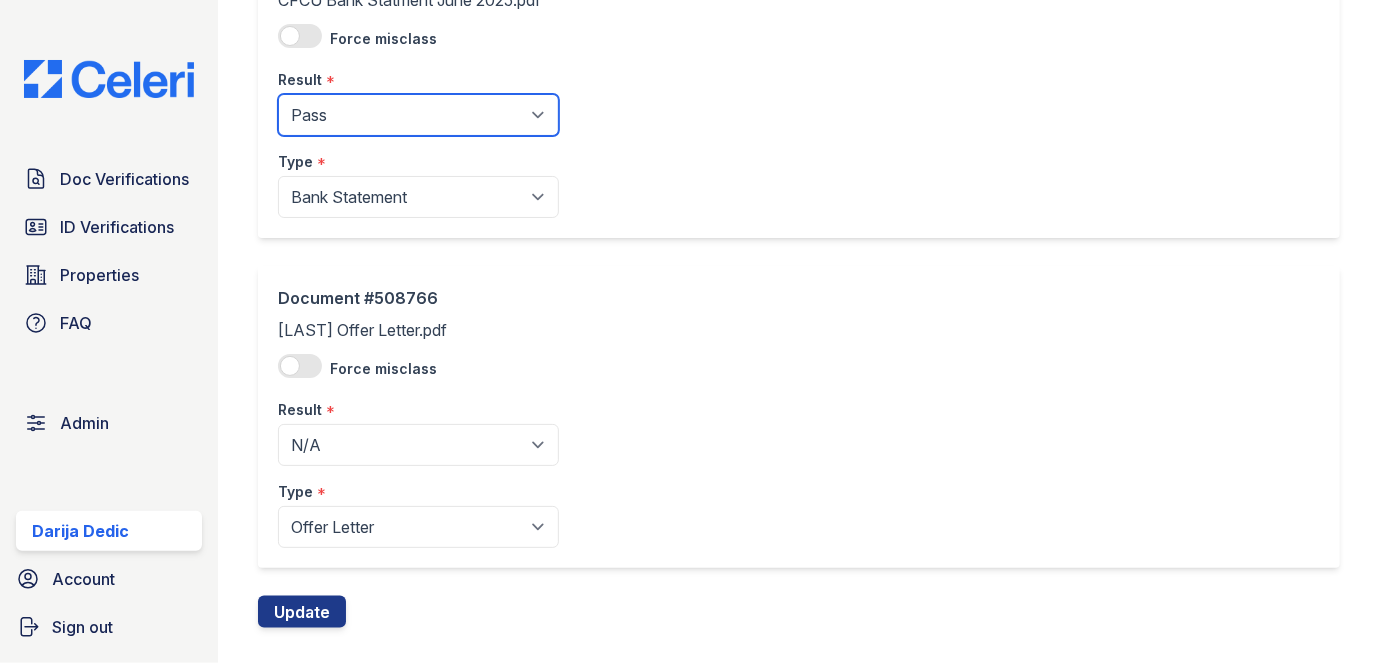 scroll, scrollTop: 902, scrollLeft: 0, axis: vertical 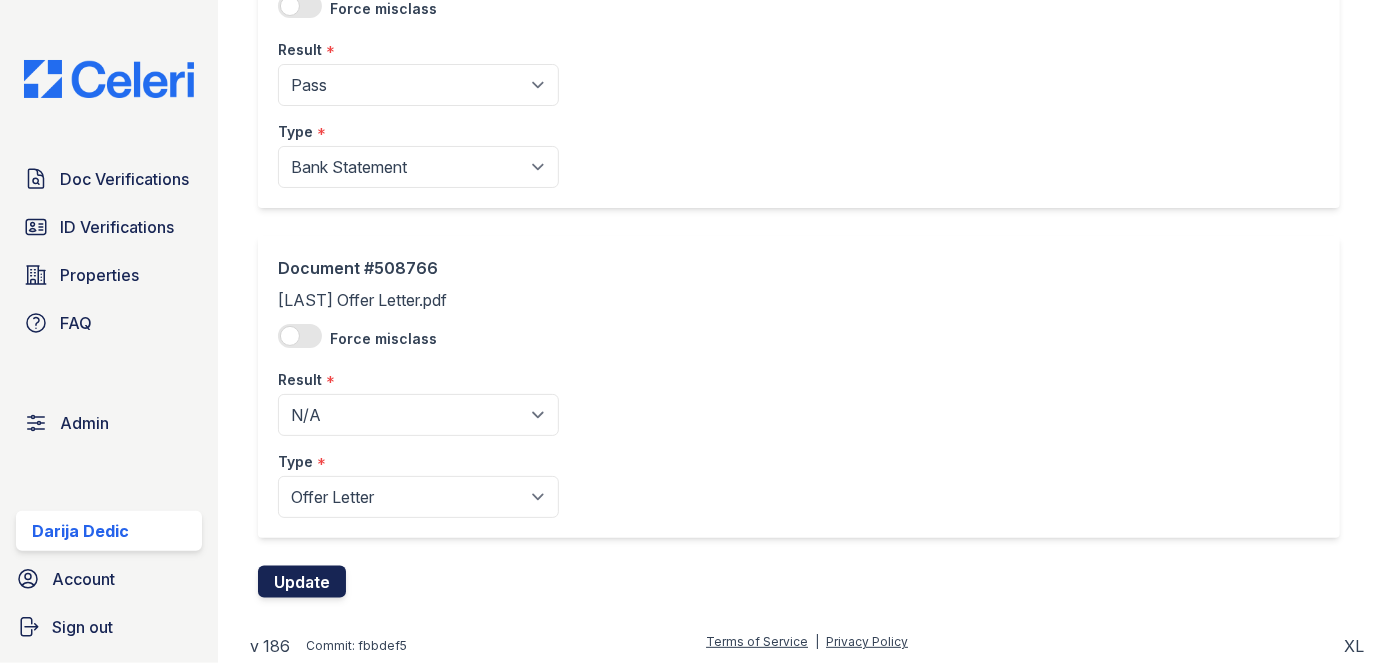click on "Update" at bounding box center [302, 582] 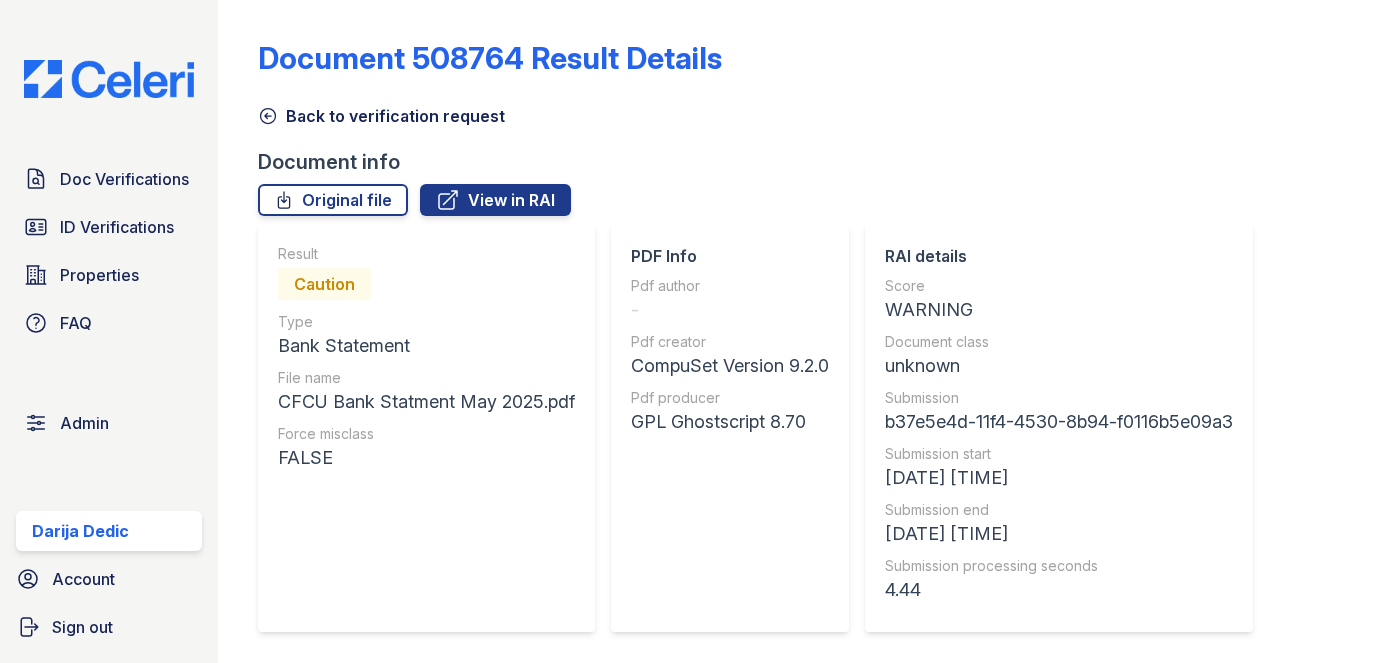 scroll, scrollTop: 0, scrollLeft: 0, axis: both 